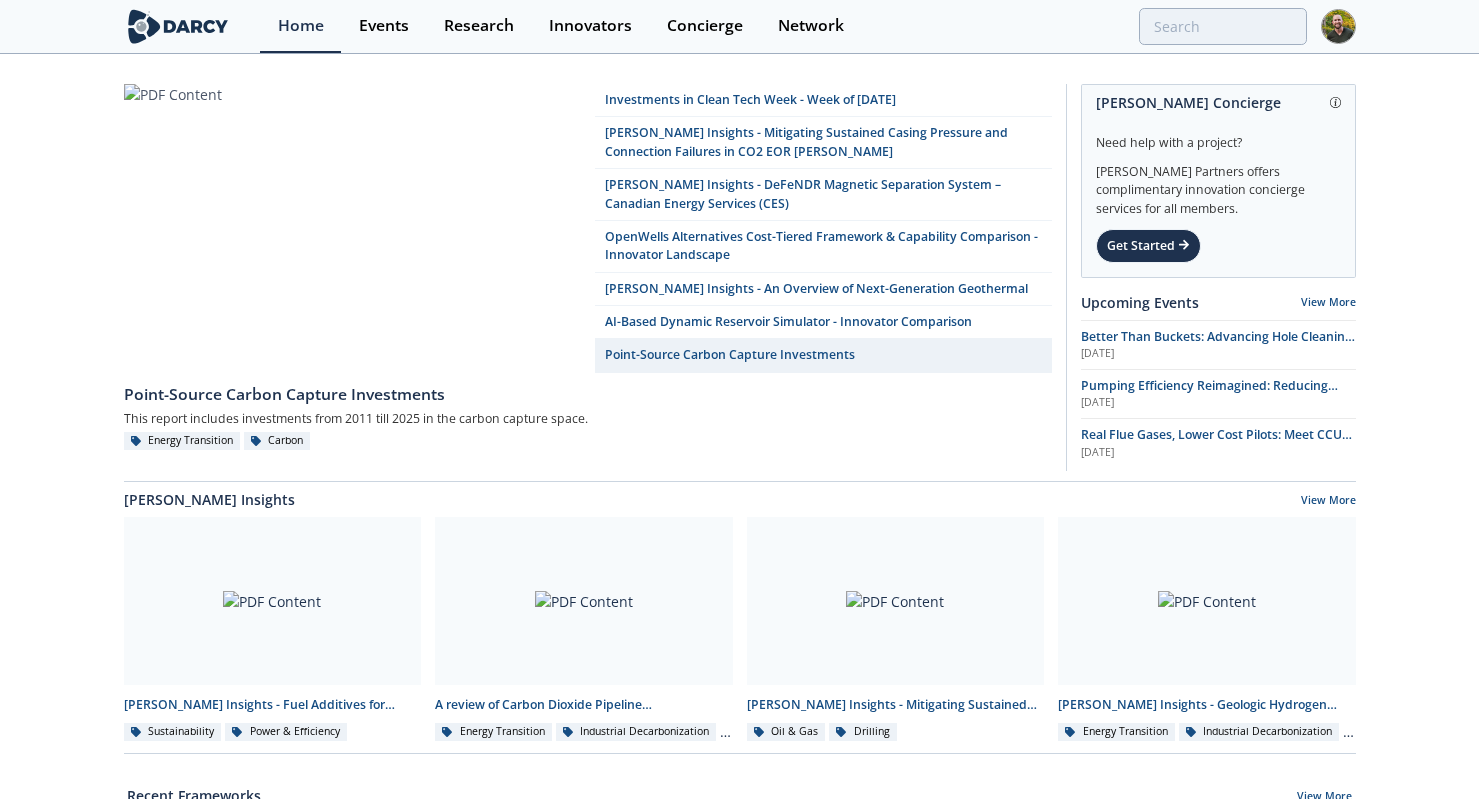 scroll, scrollTop: 0, scrollLeft: 0, axis: both 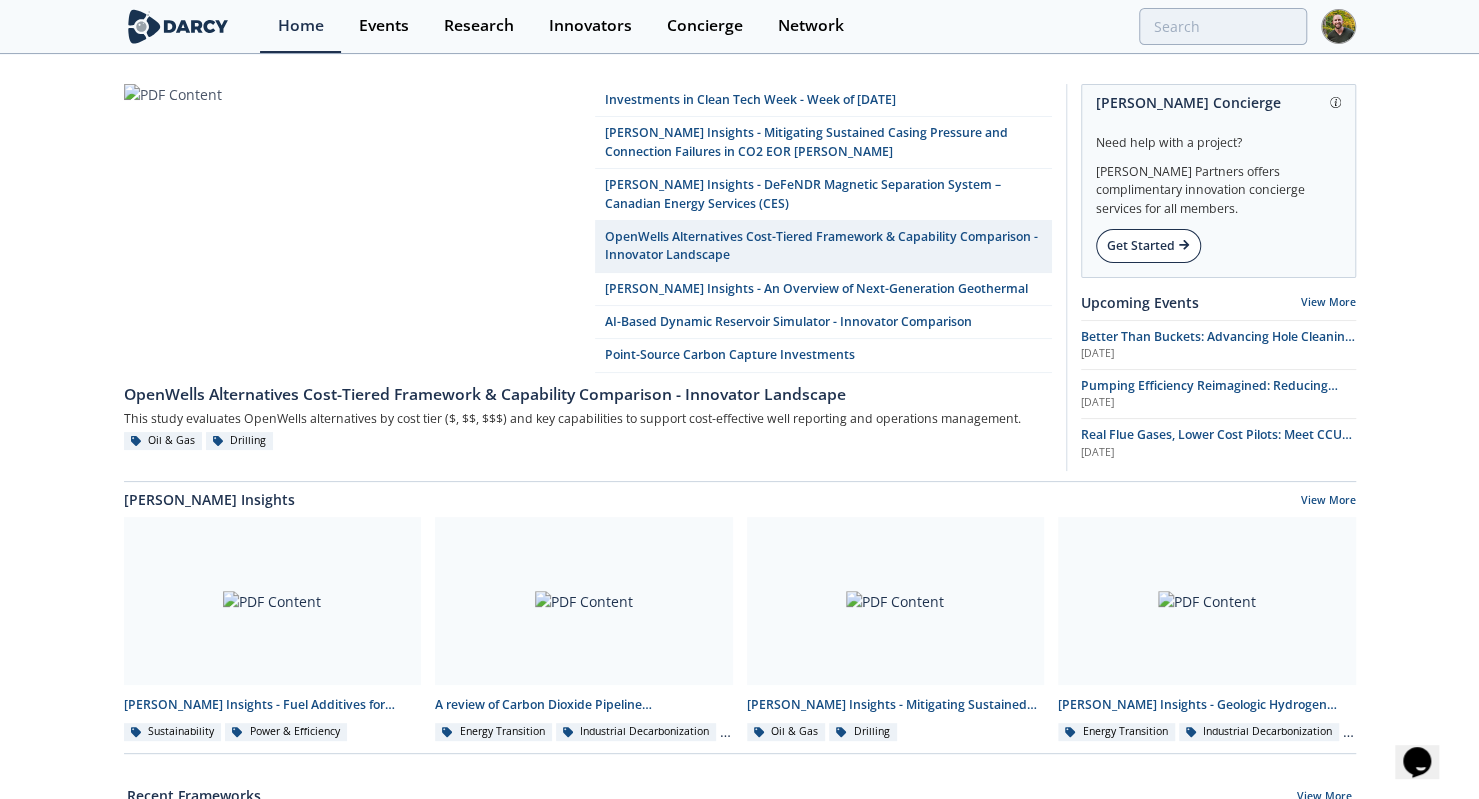 click on "Get Started" at bounding box center (1148, 246) 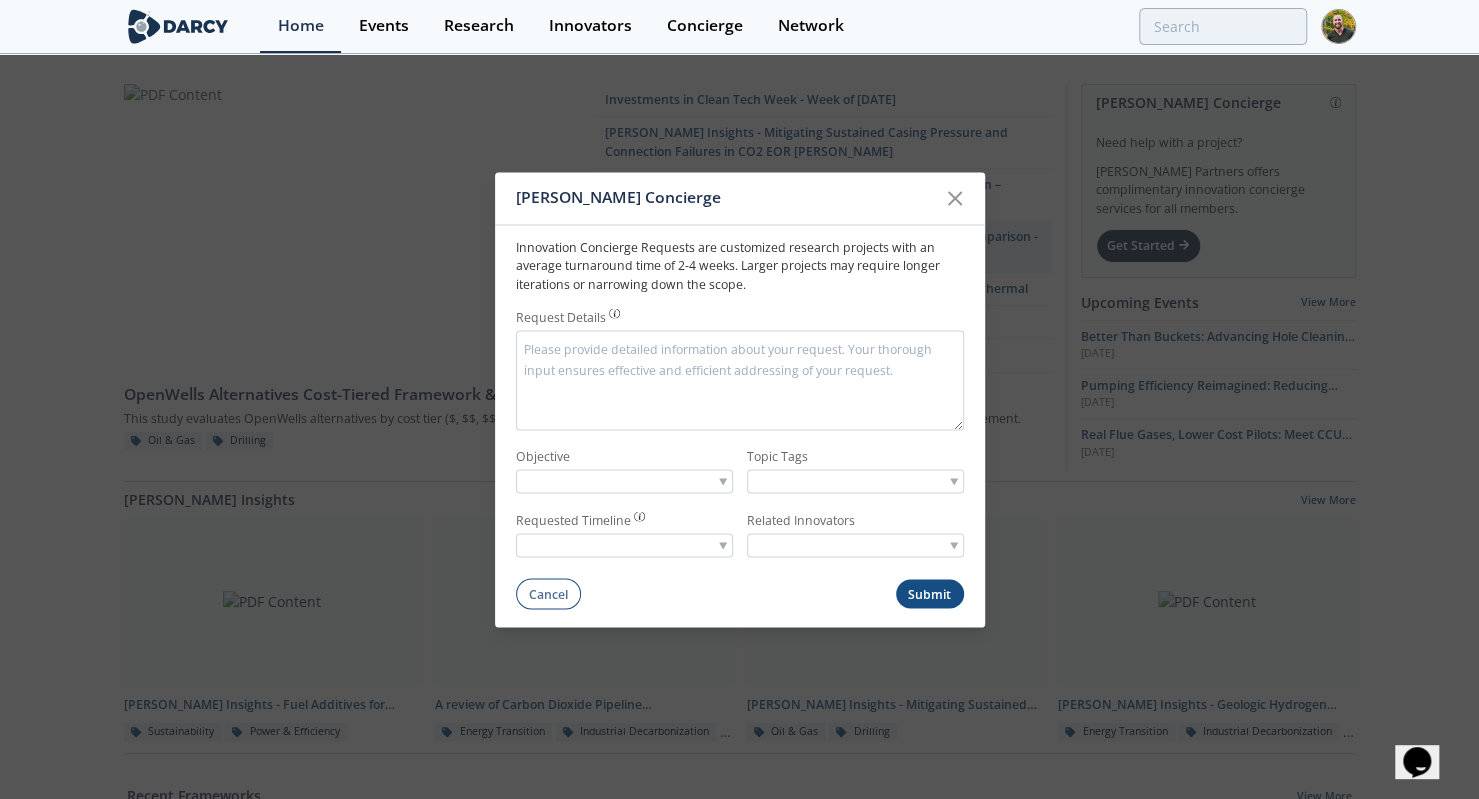 click on "Request Details" at bounding box center (740, 380) 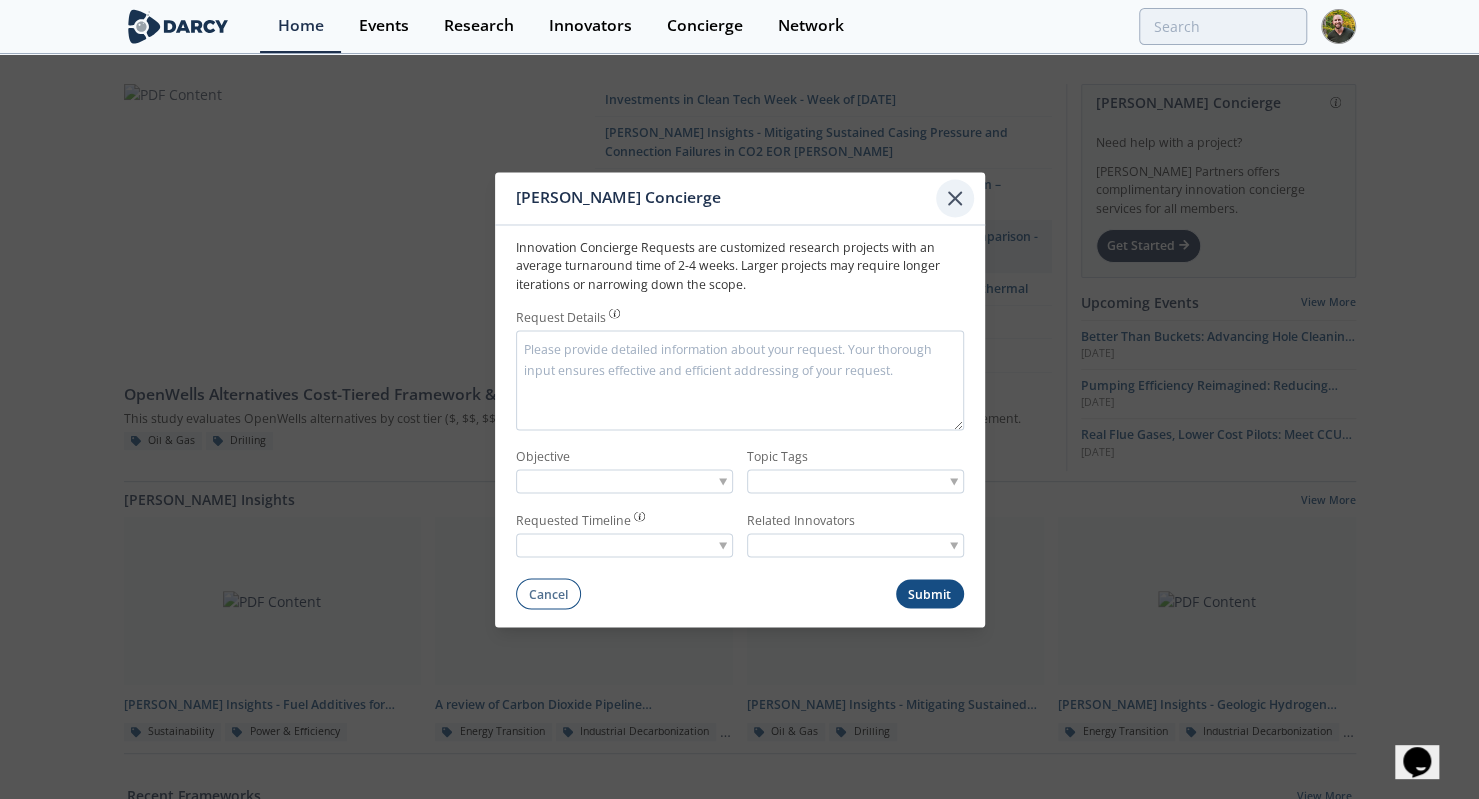 click 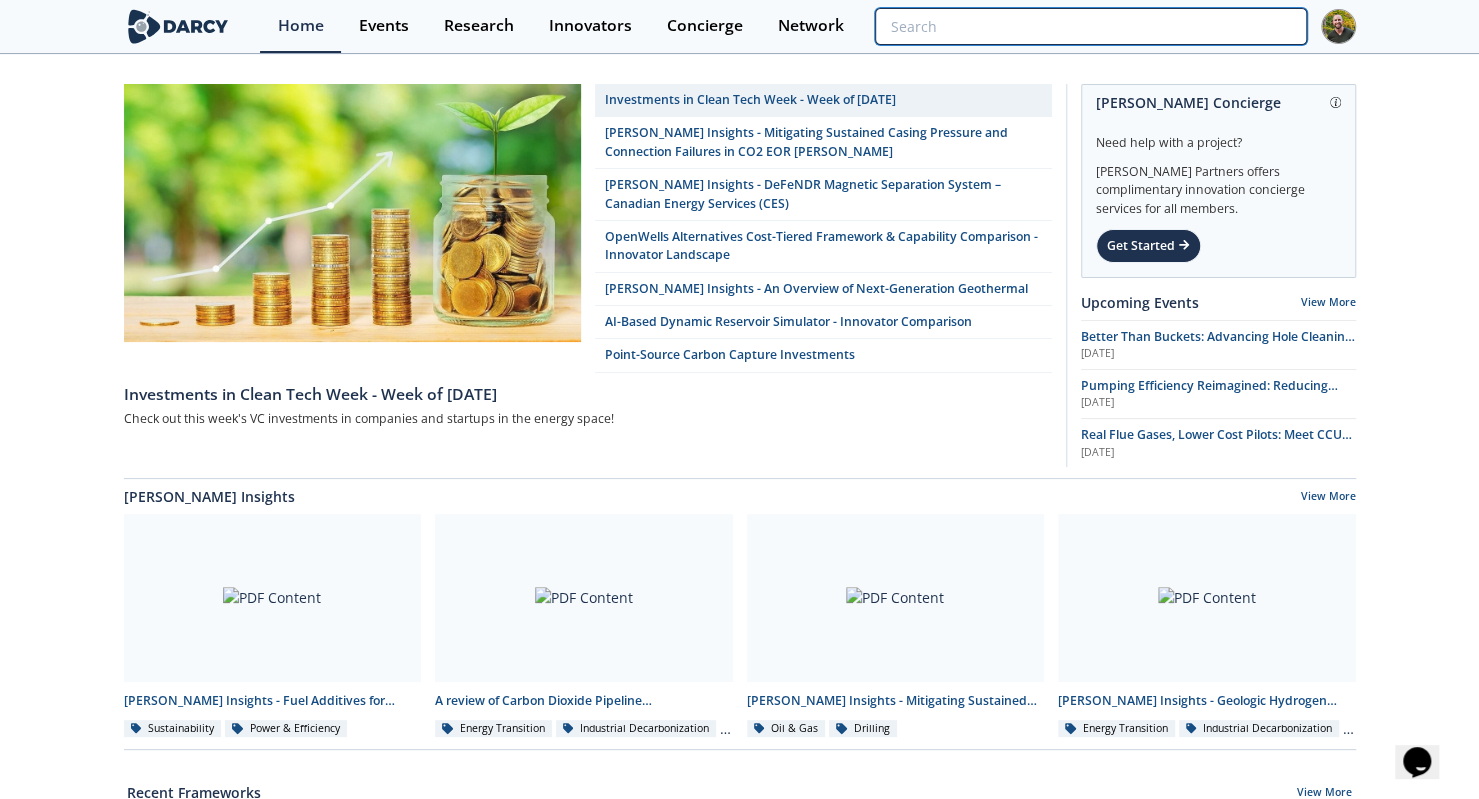 click at bounding box center (1090, 26) 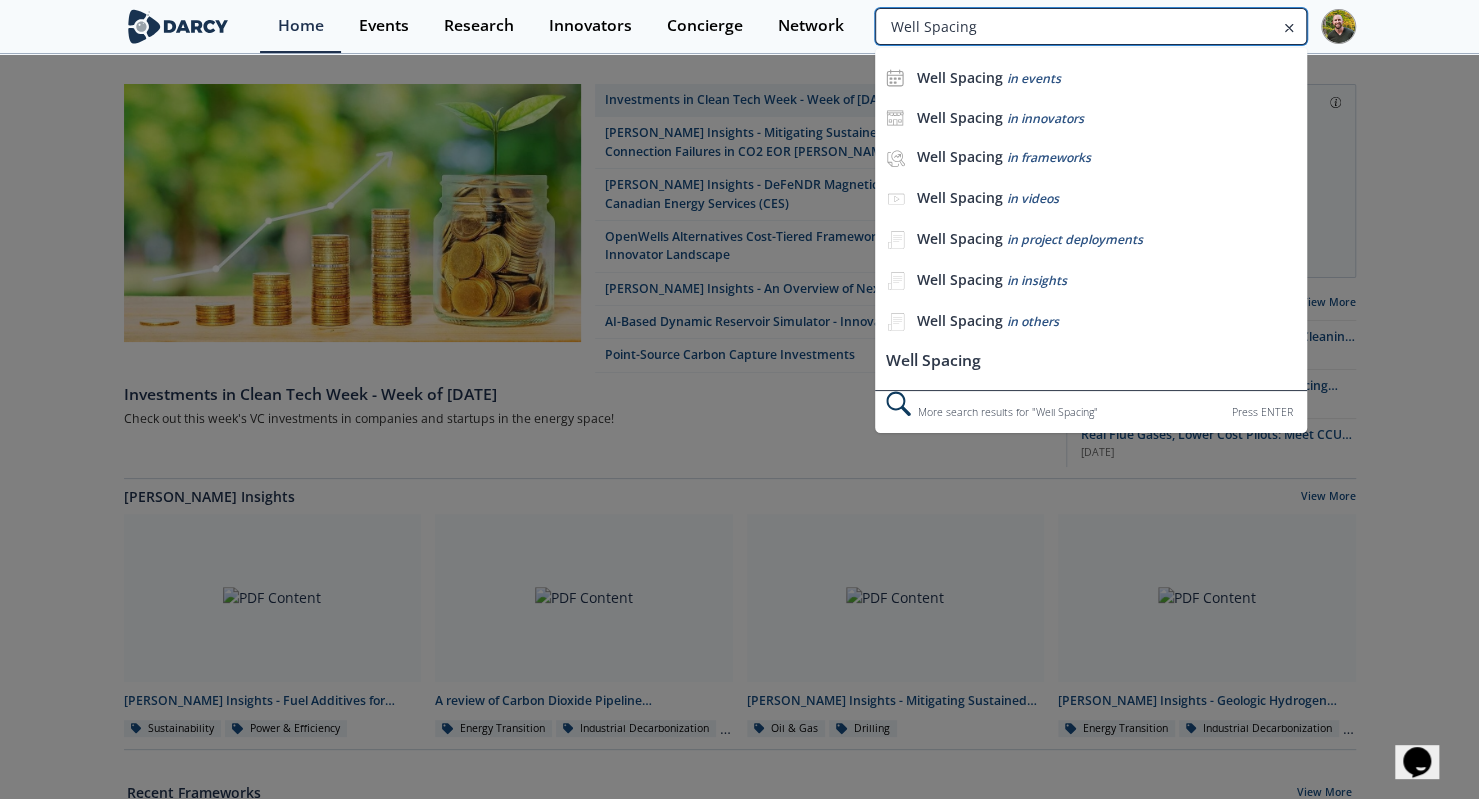 type on "Well Spacing" 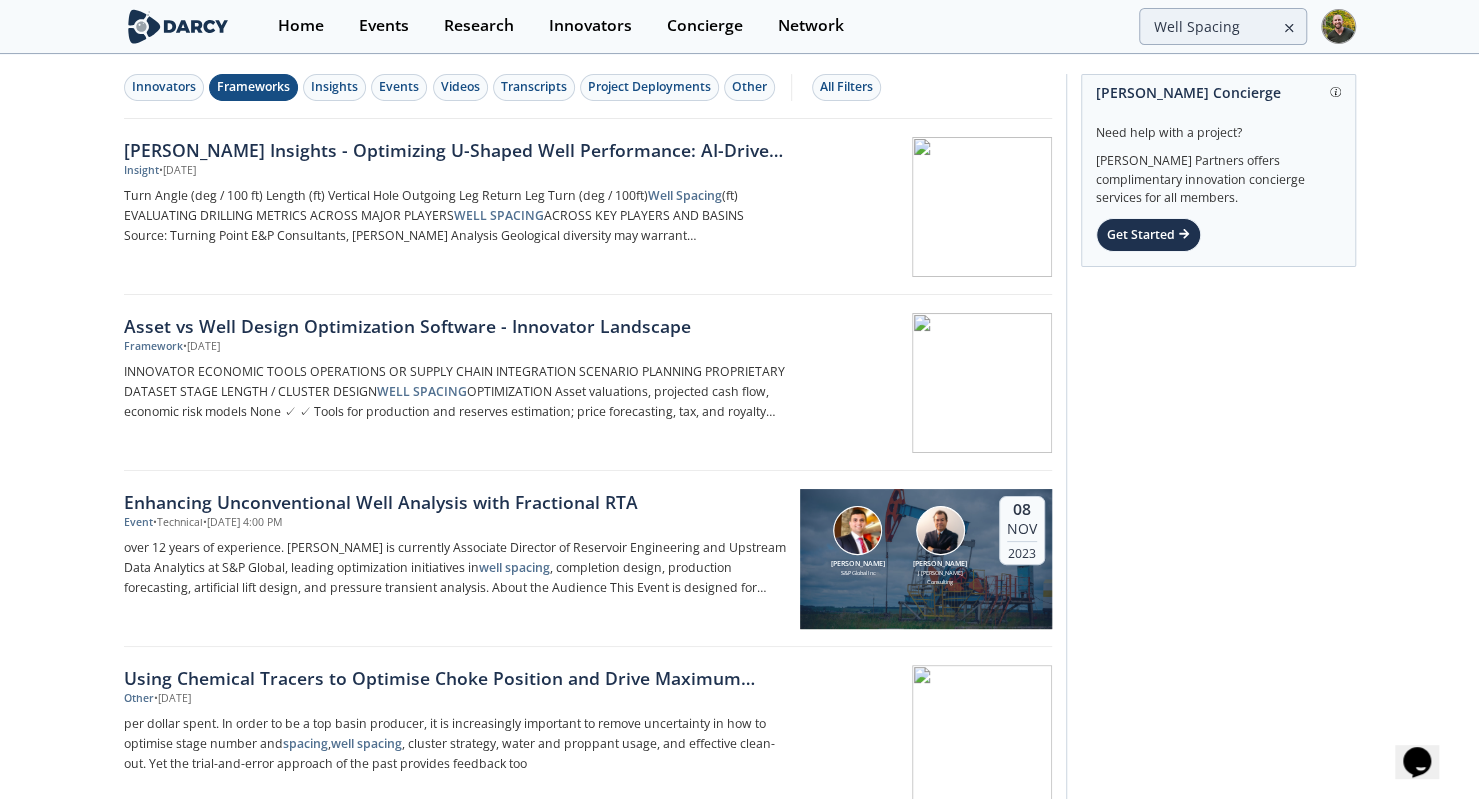 click on "Frameworks" at bounding box center (253, 87) 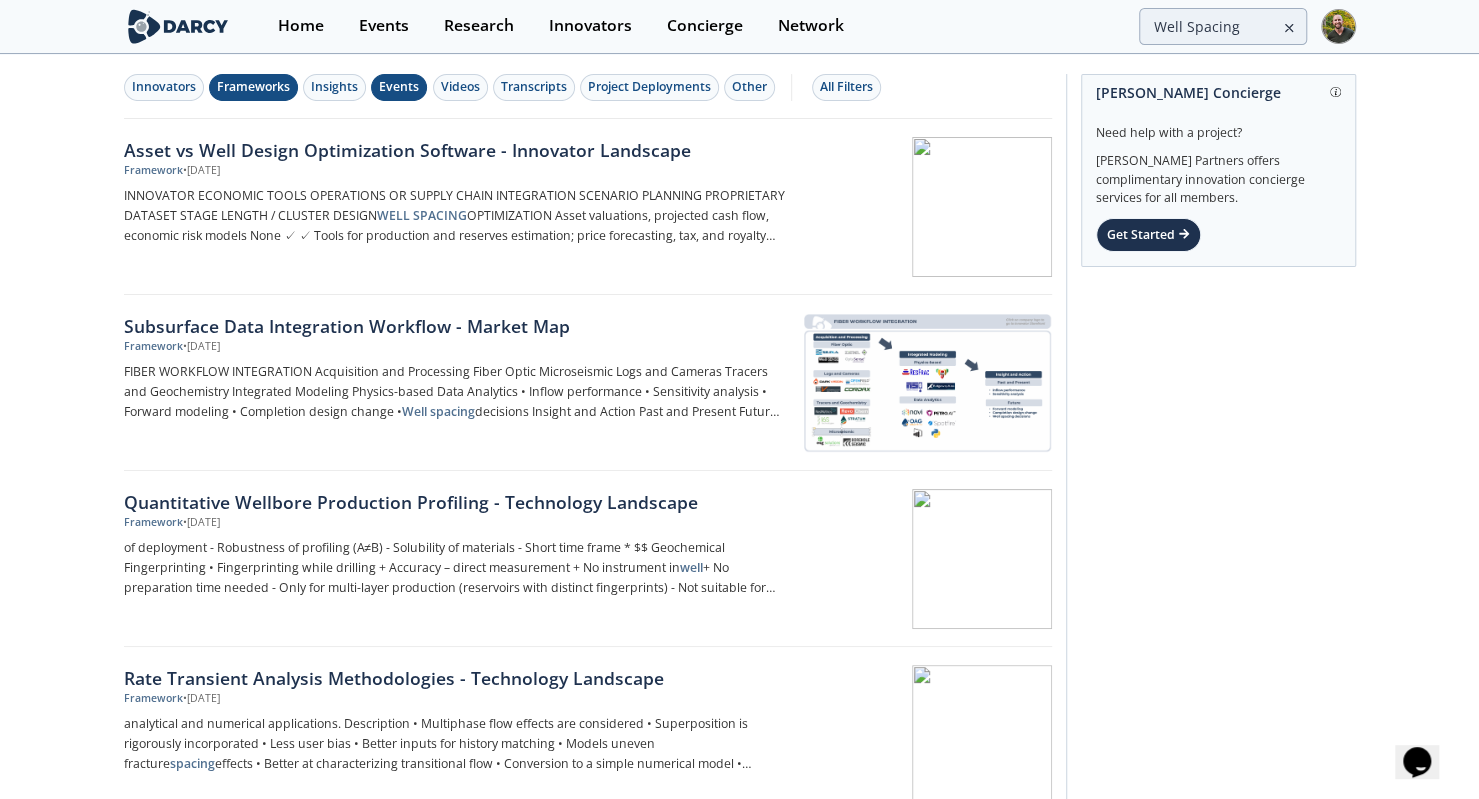 click on "Events" at bounding box center (399, 87) 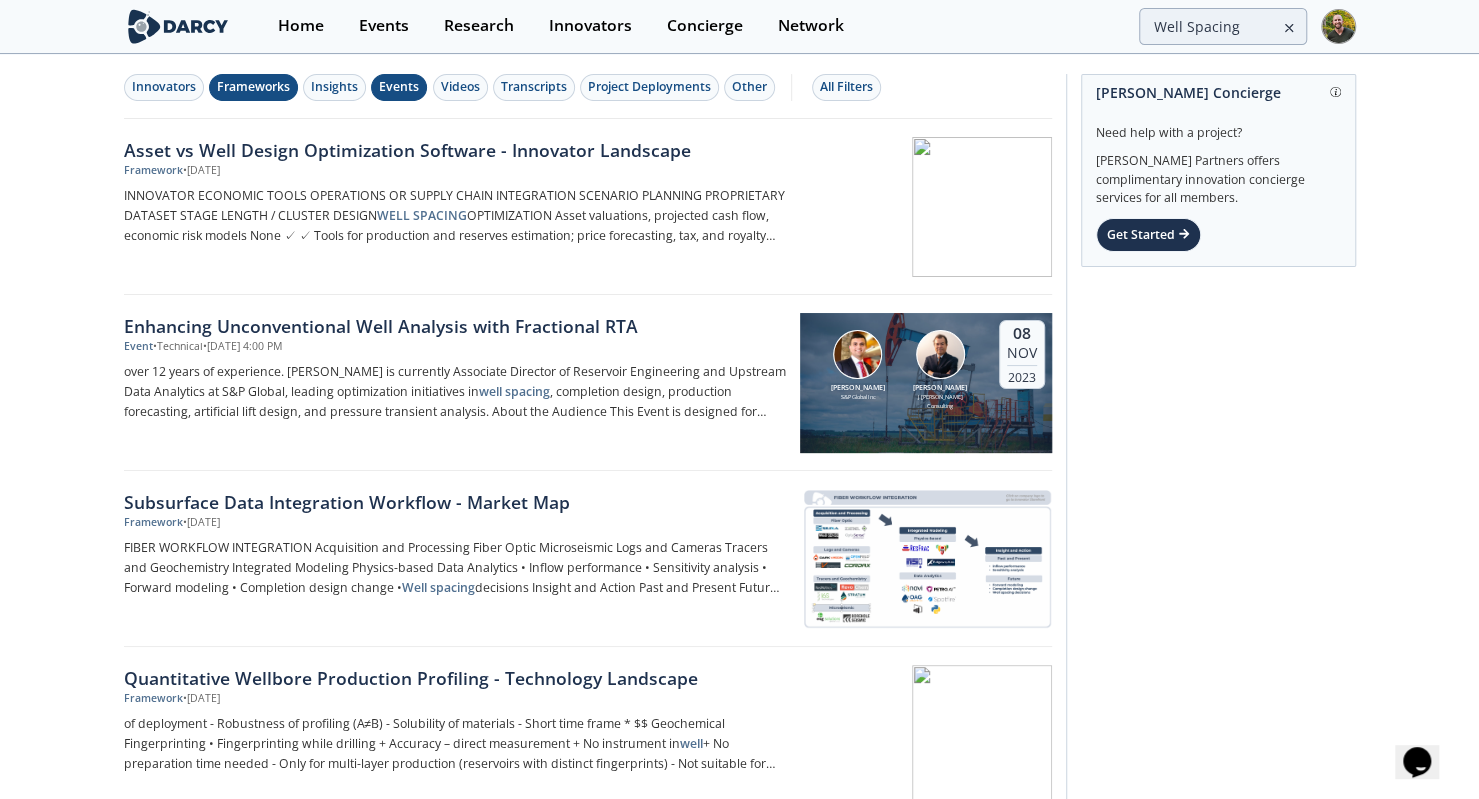 click on "Frameworks" at bounding box center (253, 87) 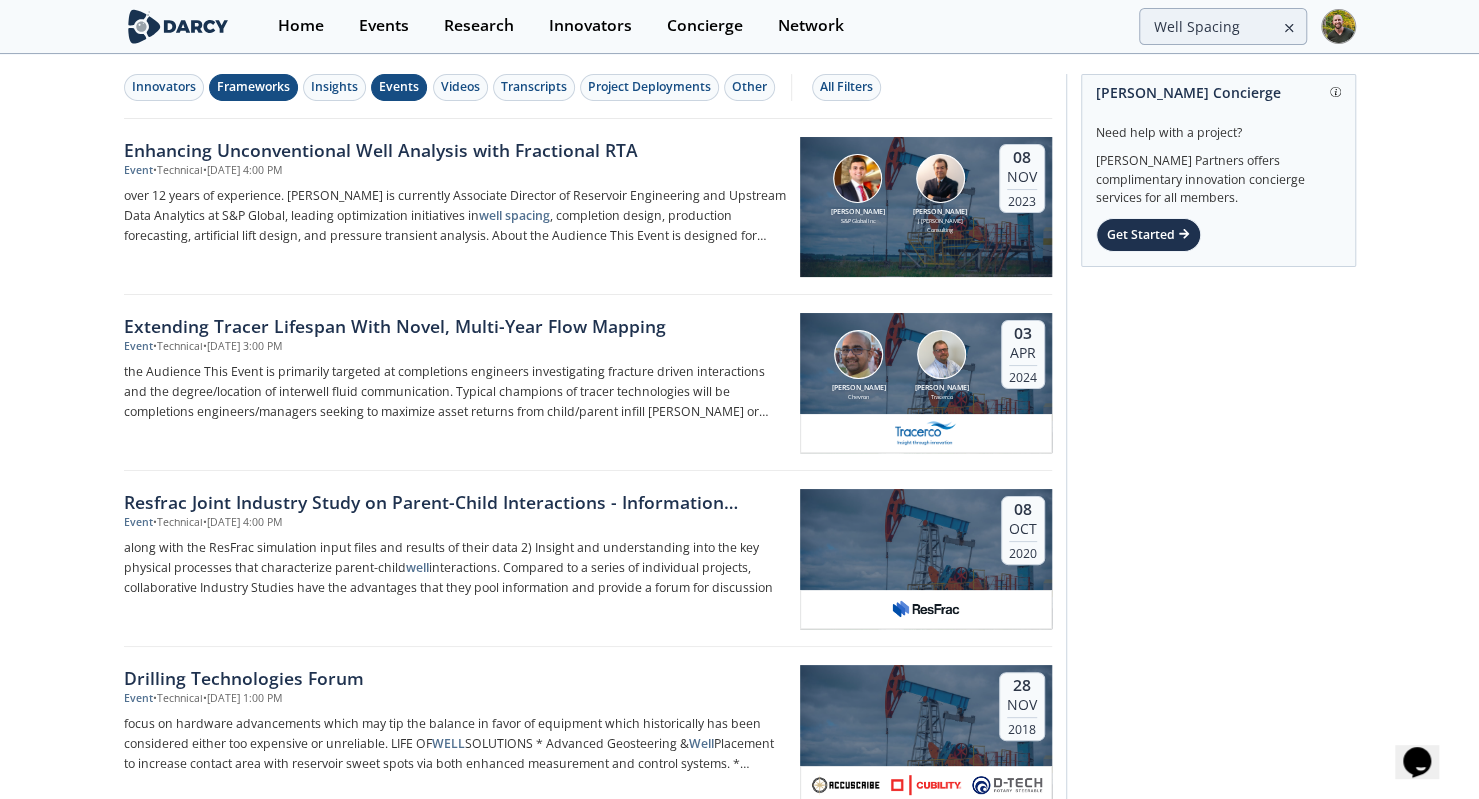 click on "Frameworks" at bounding box center (253, 87) 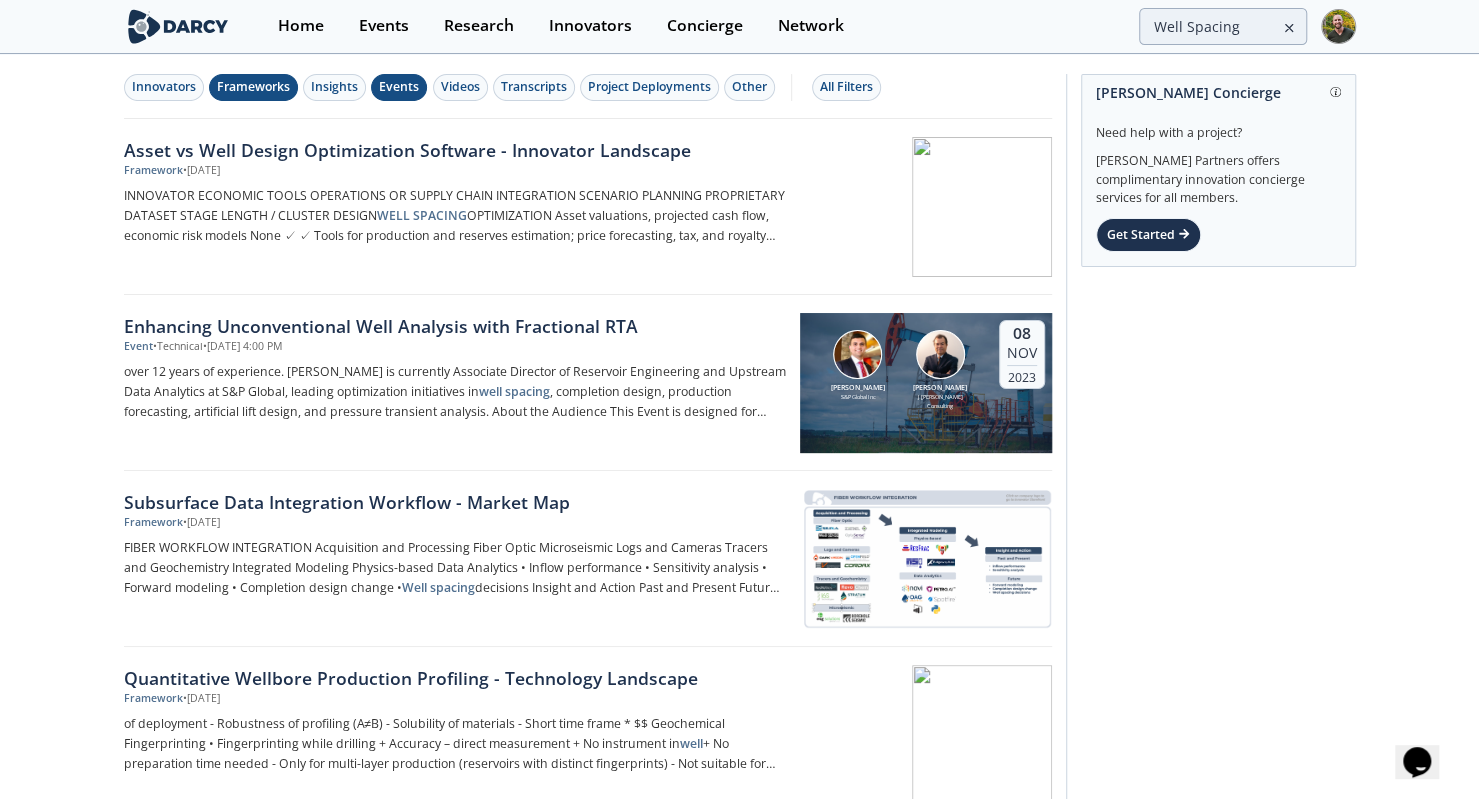 click on "Events" at bounding box center (399, 87) 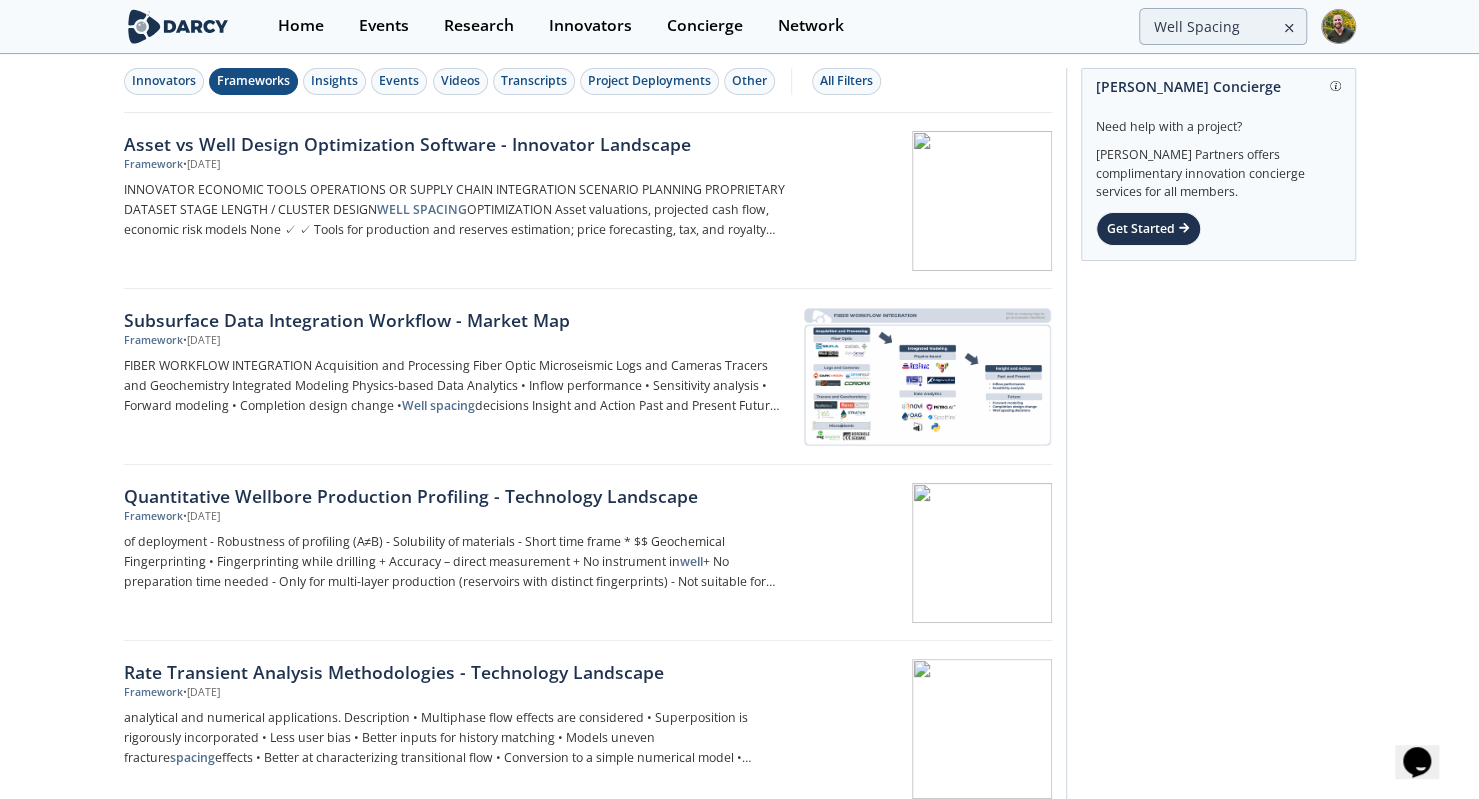 scroll, scrollTop: 0, scrollLeft: 0, axis: both 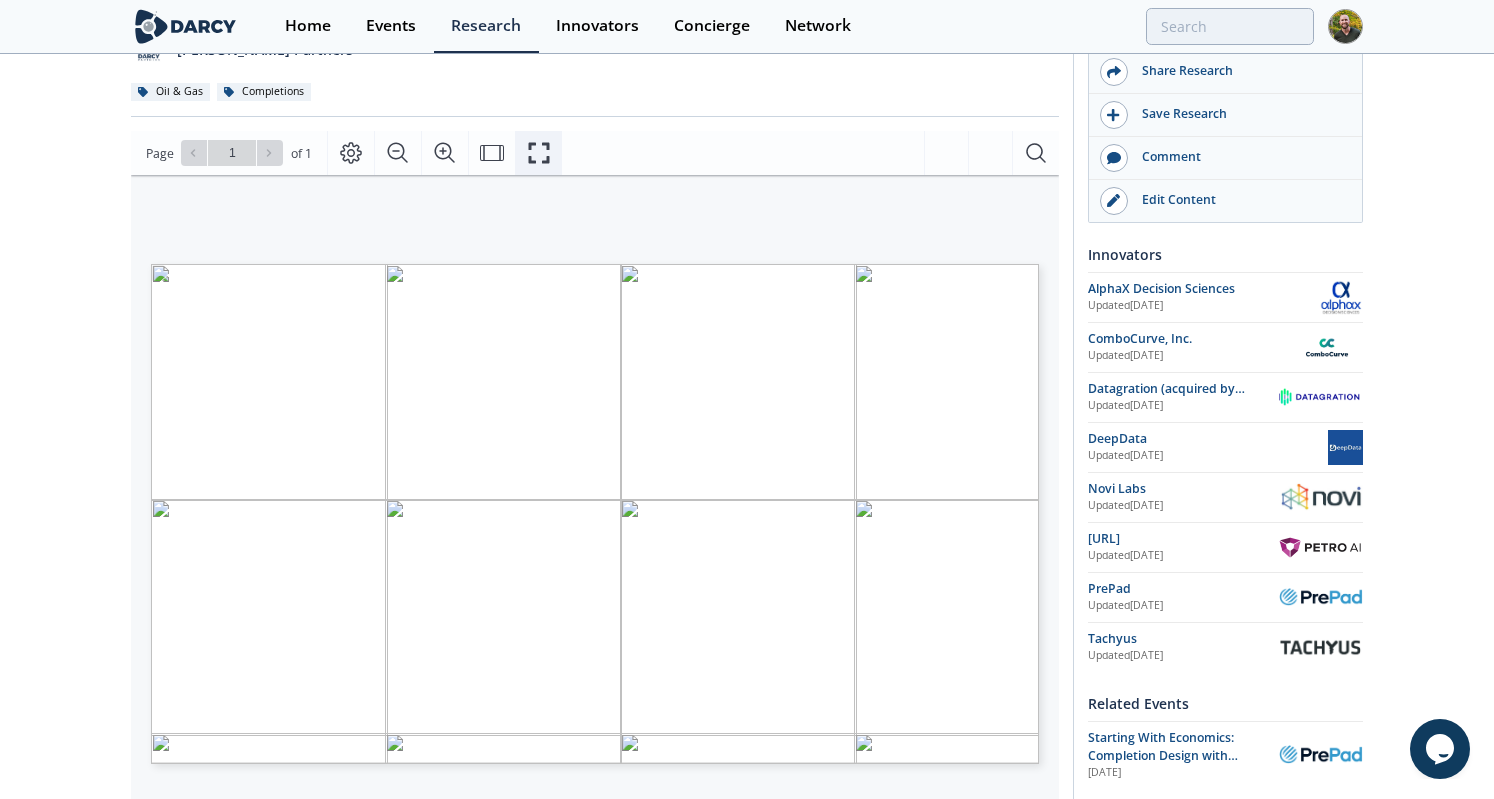 click 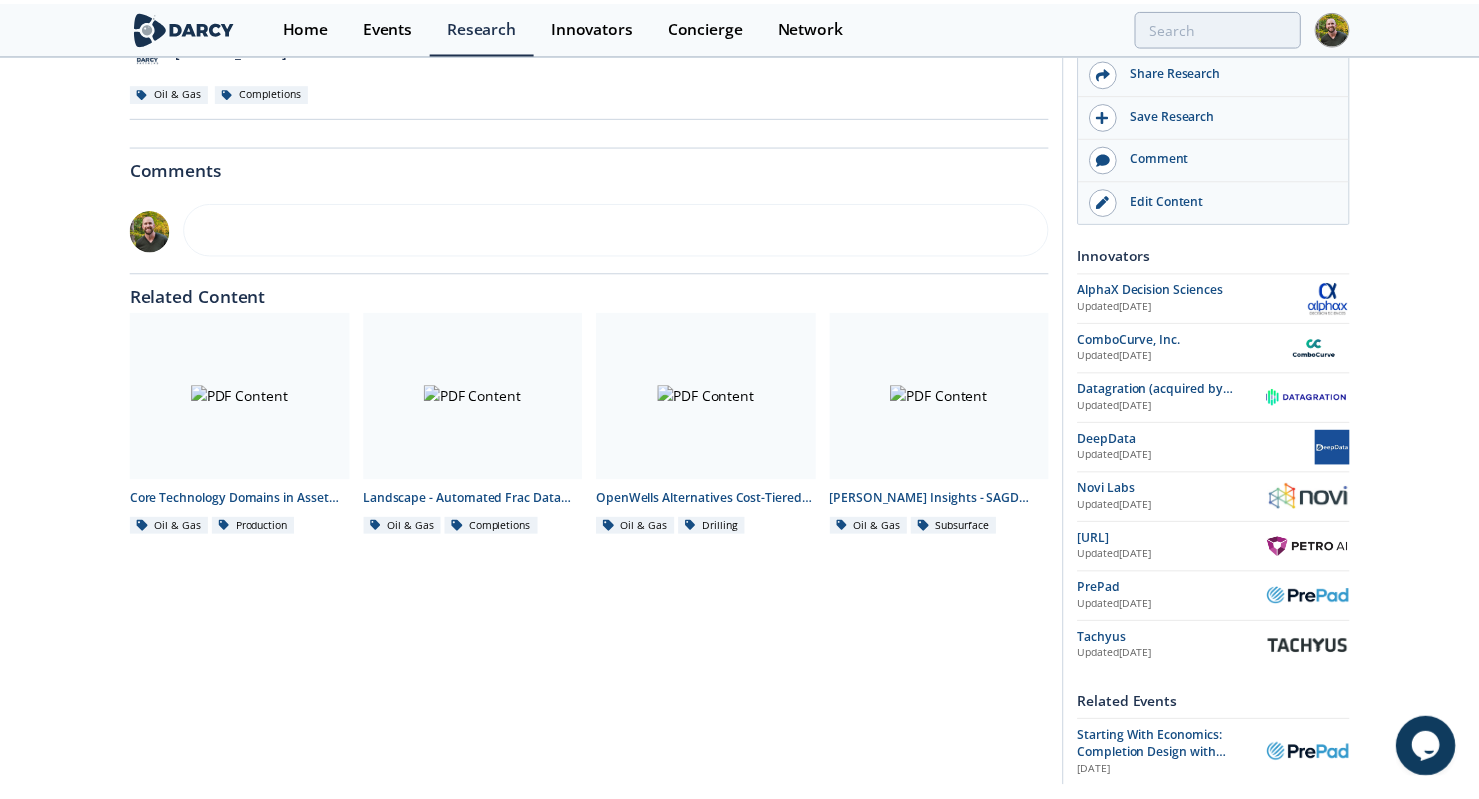 scroll, scrollTop: 0, scrollLeft: 0, axis: both 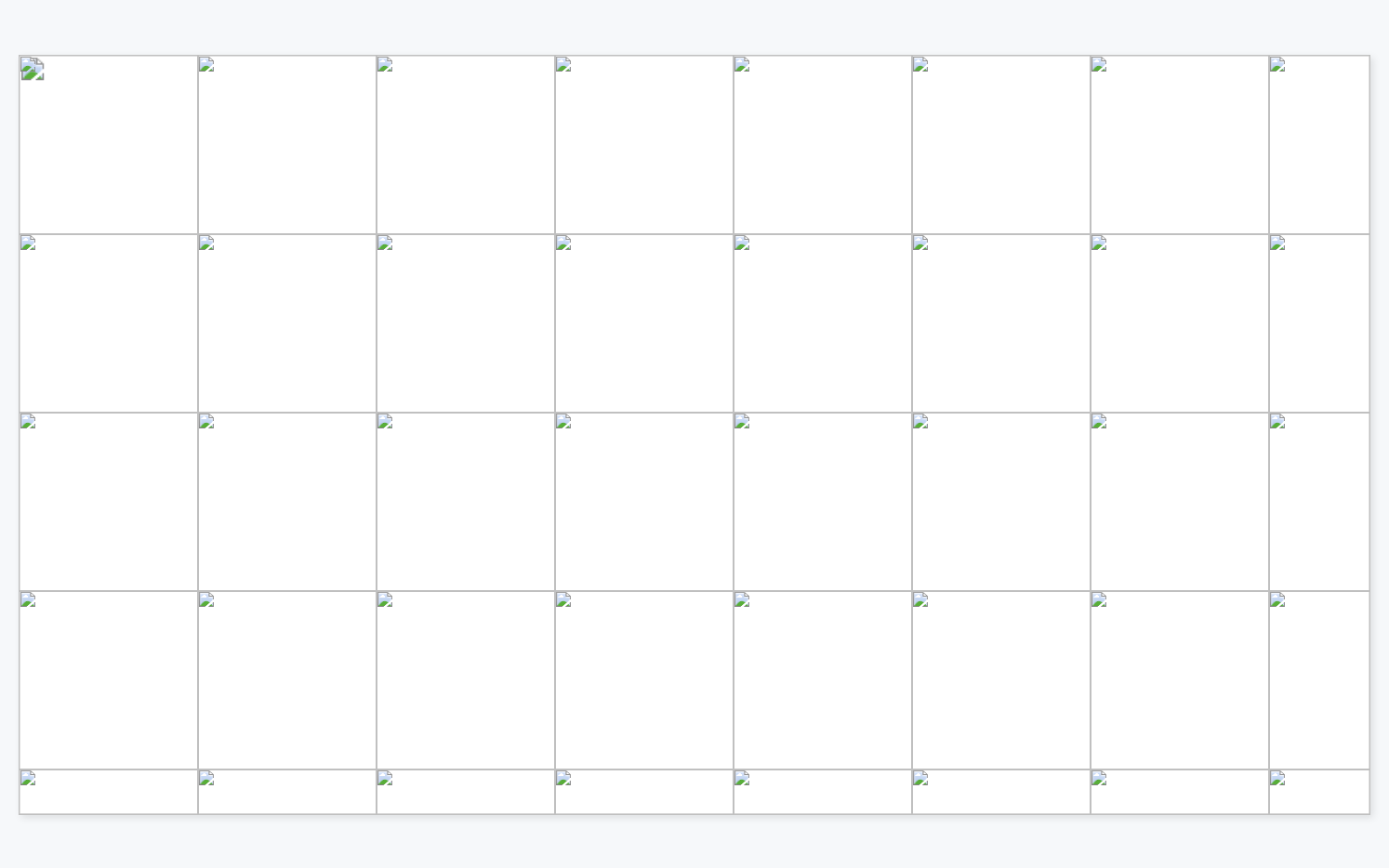 click at bounding box center (1125, 876) 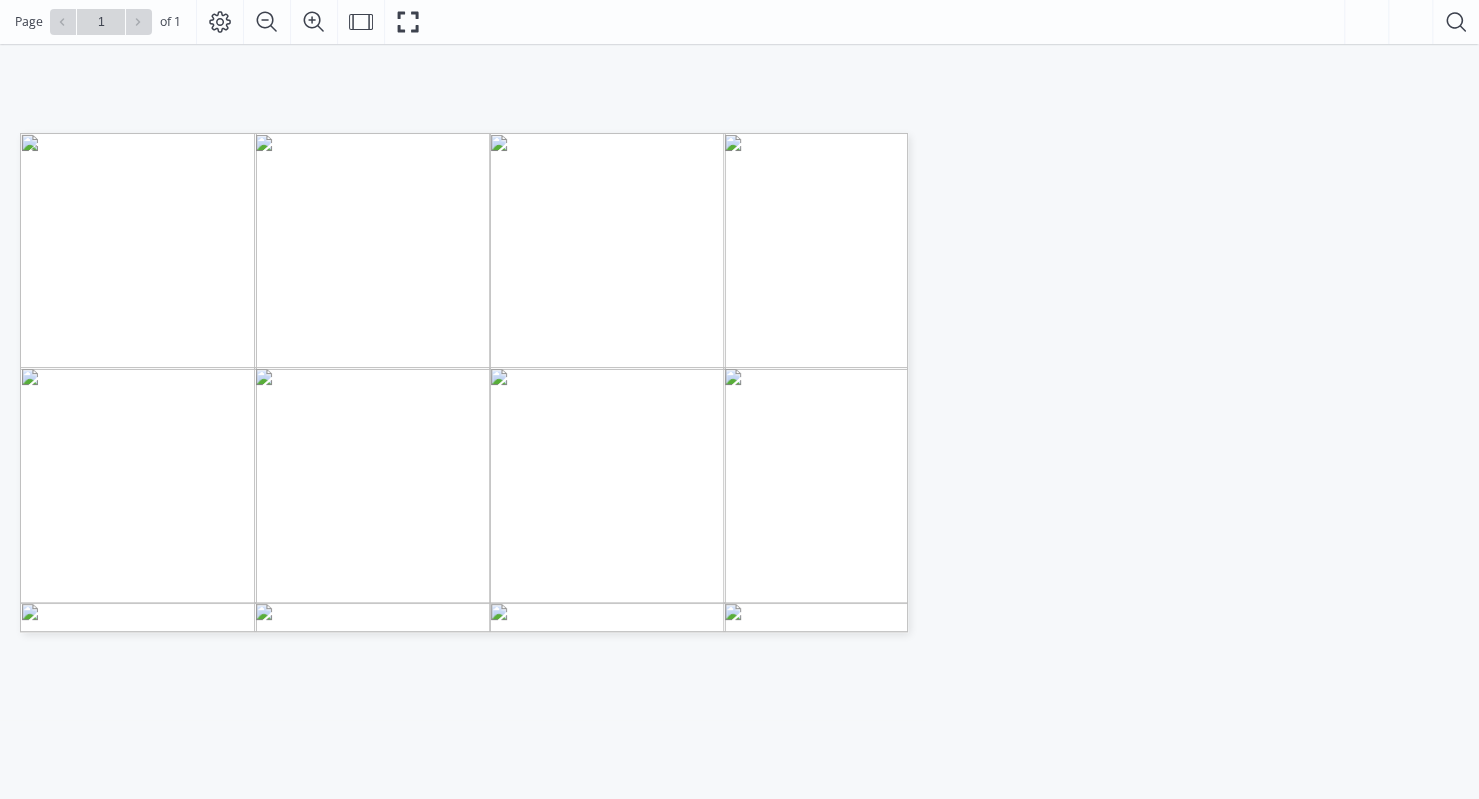 scroll, scrollTop: 205, scrollLeft: 0, axis: vertical 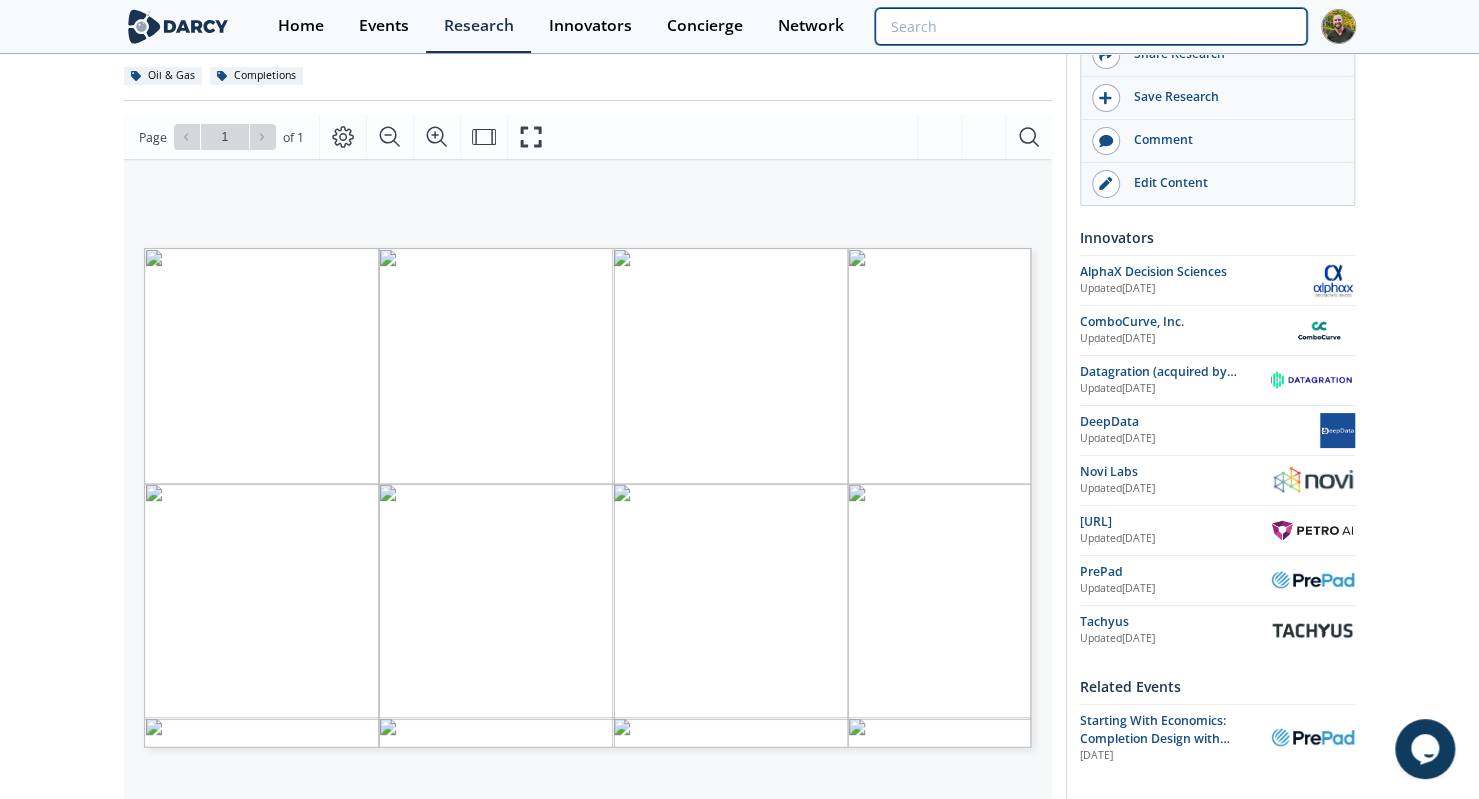 click at bounding box center [1090, 26] 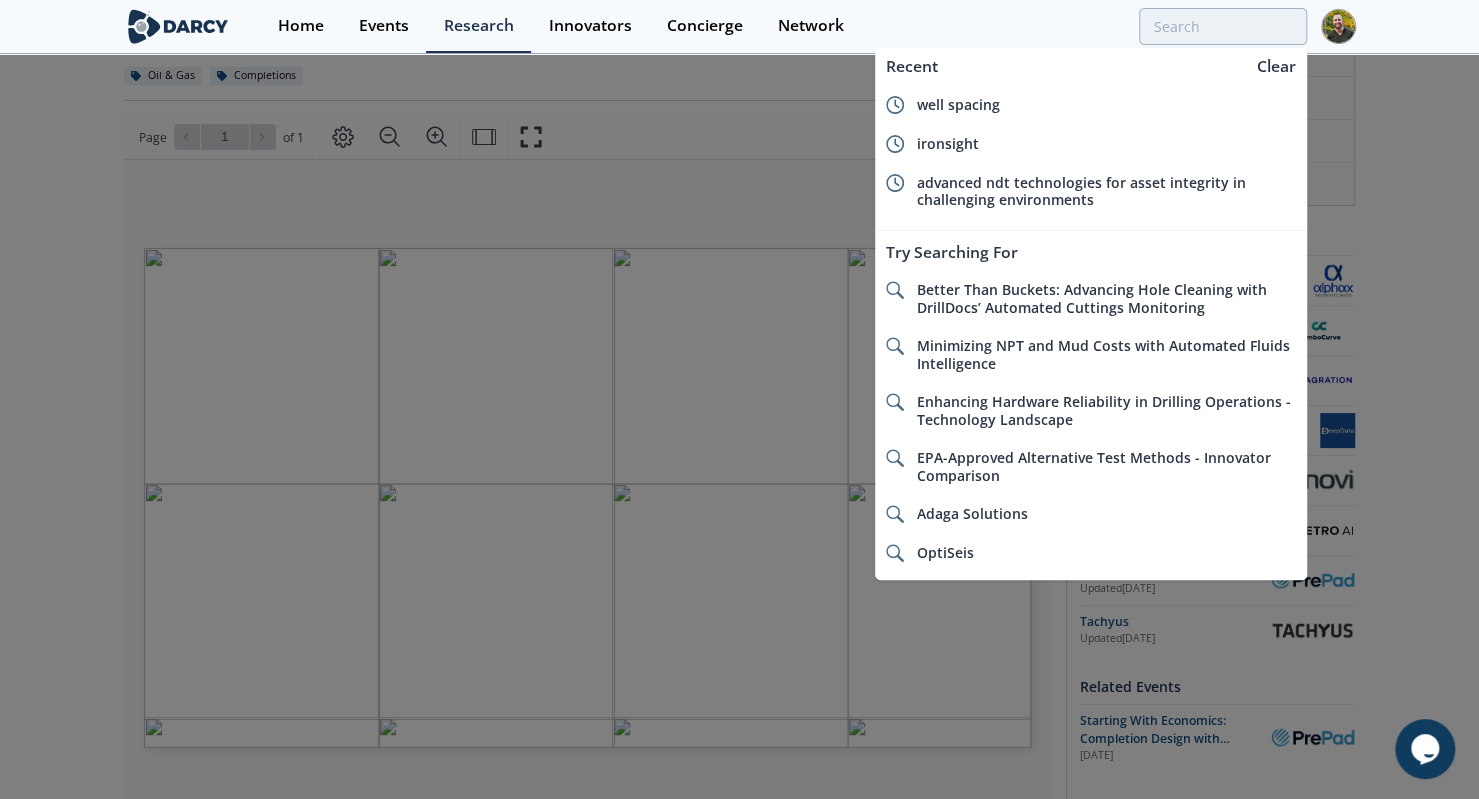 click at bounding box center (739, 399) 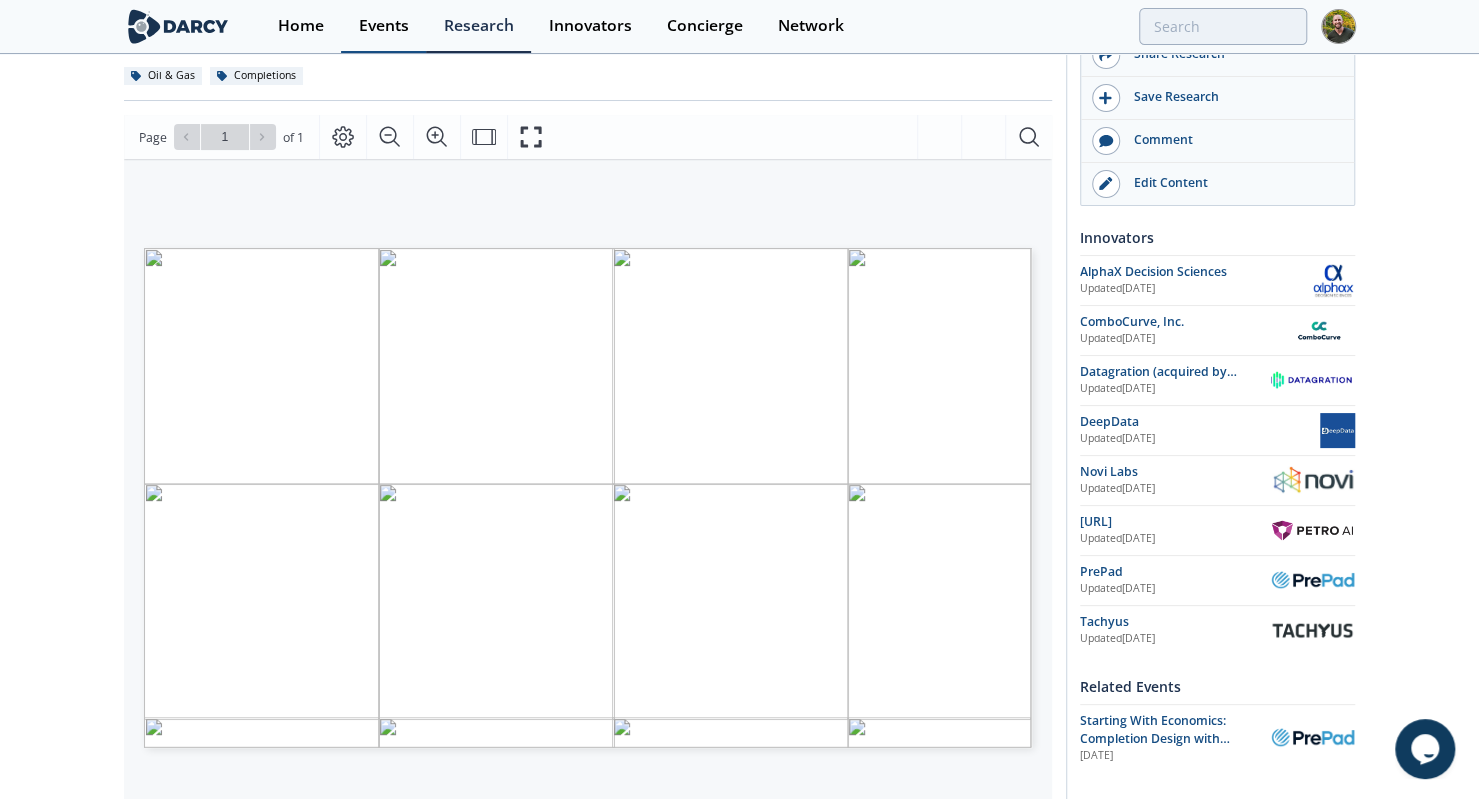 click on "Events" at bounding box center [384, 26] 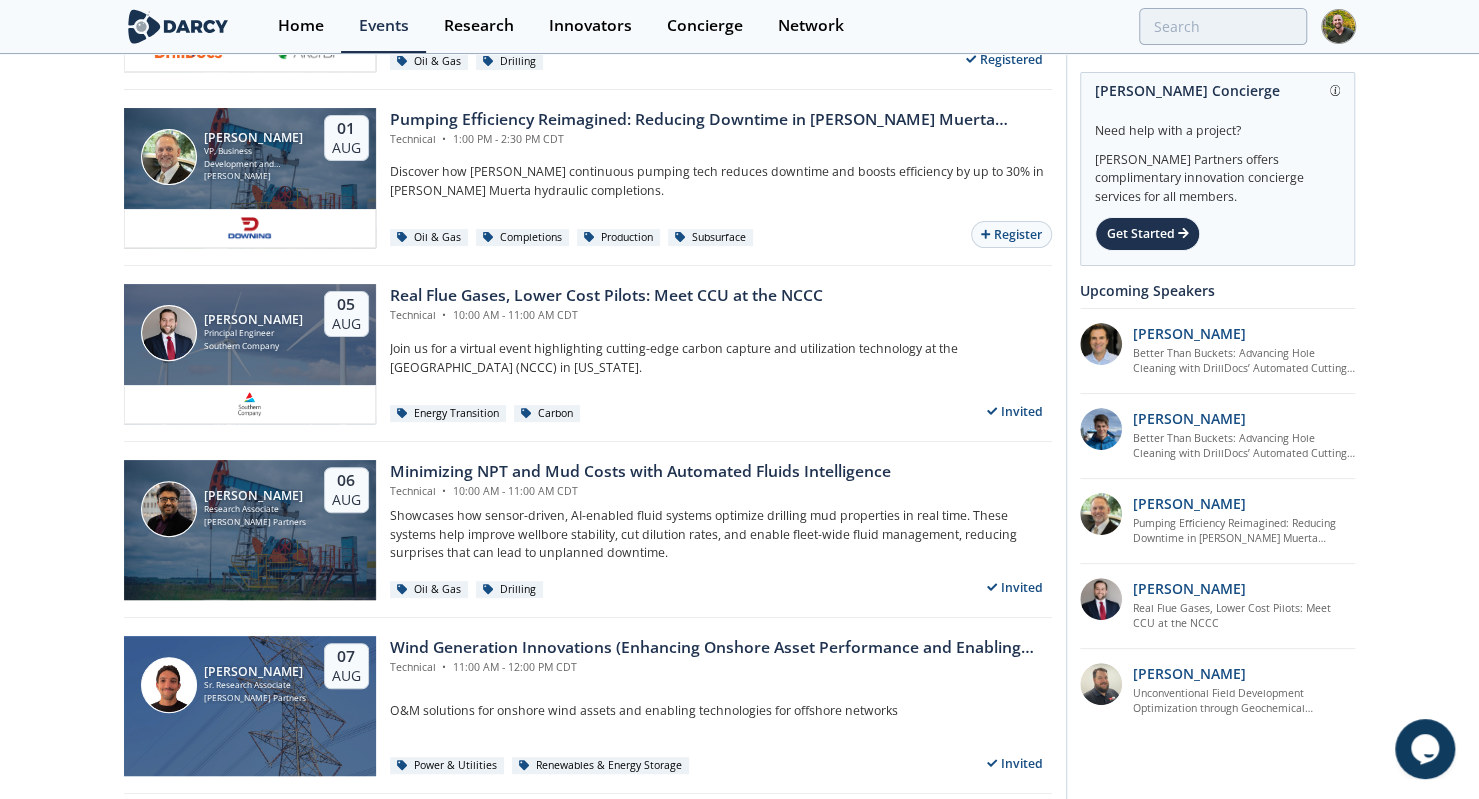 scroll, scrollTop: 0, scrollLeft: 0, axis: both 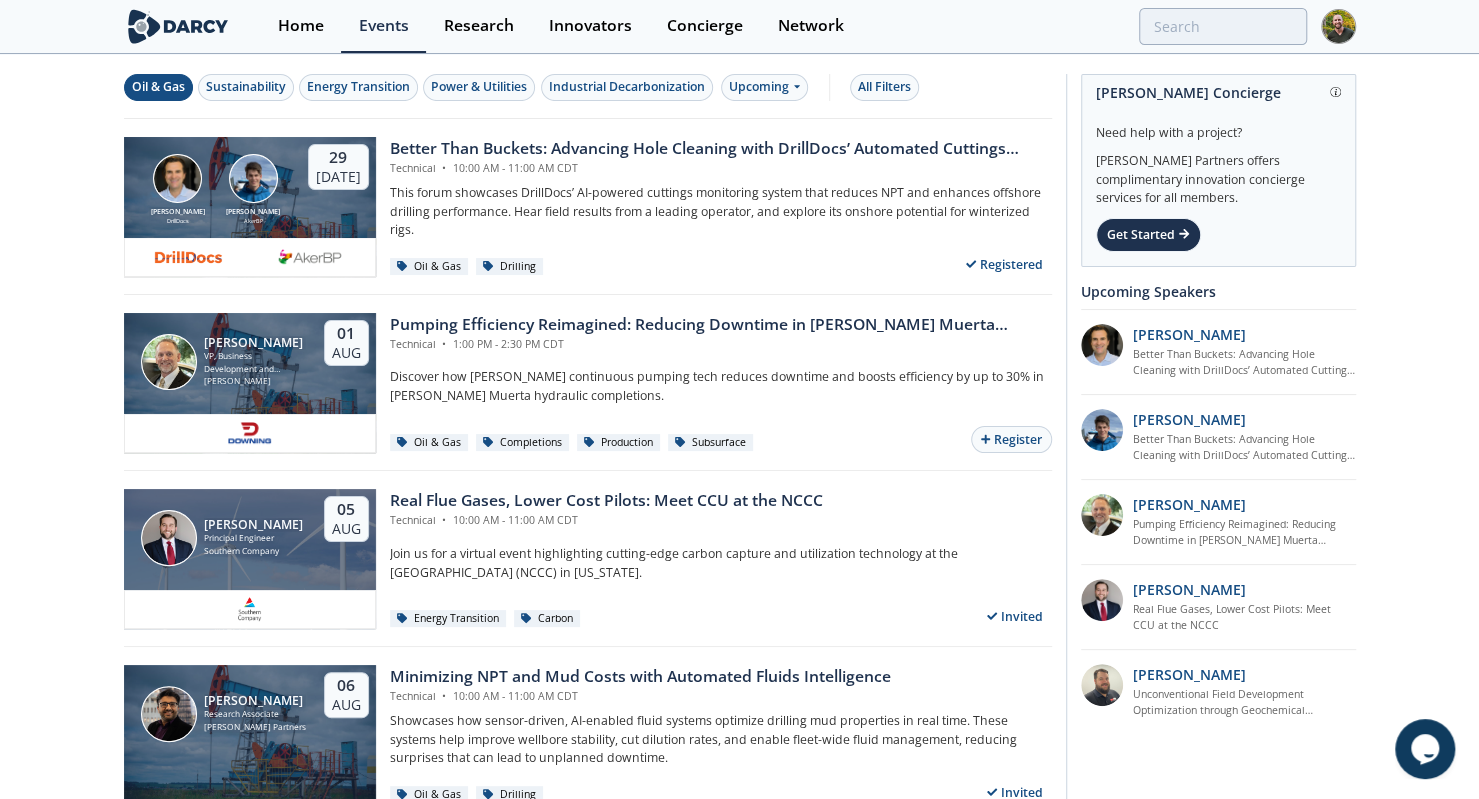 click on "Oil & Gas" at bounding box center [158, 87] 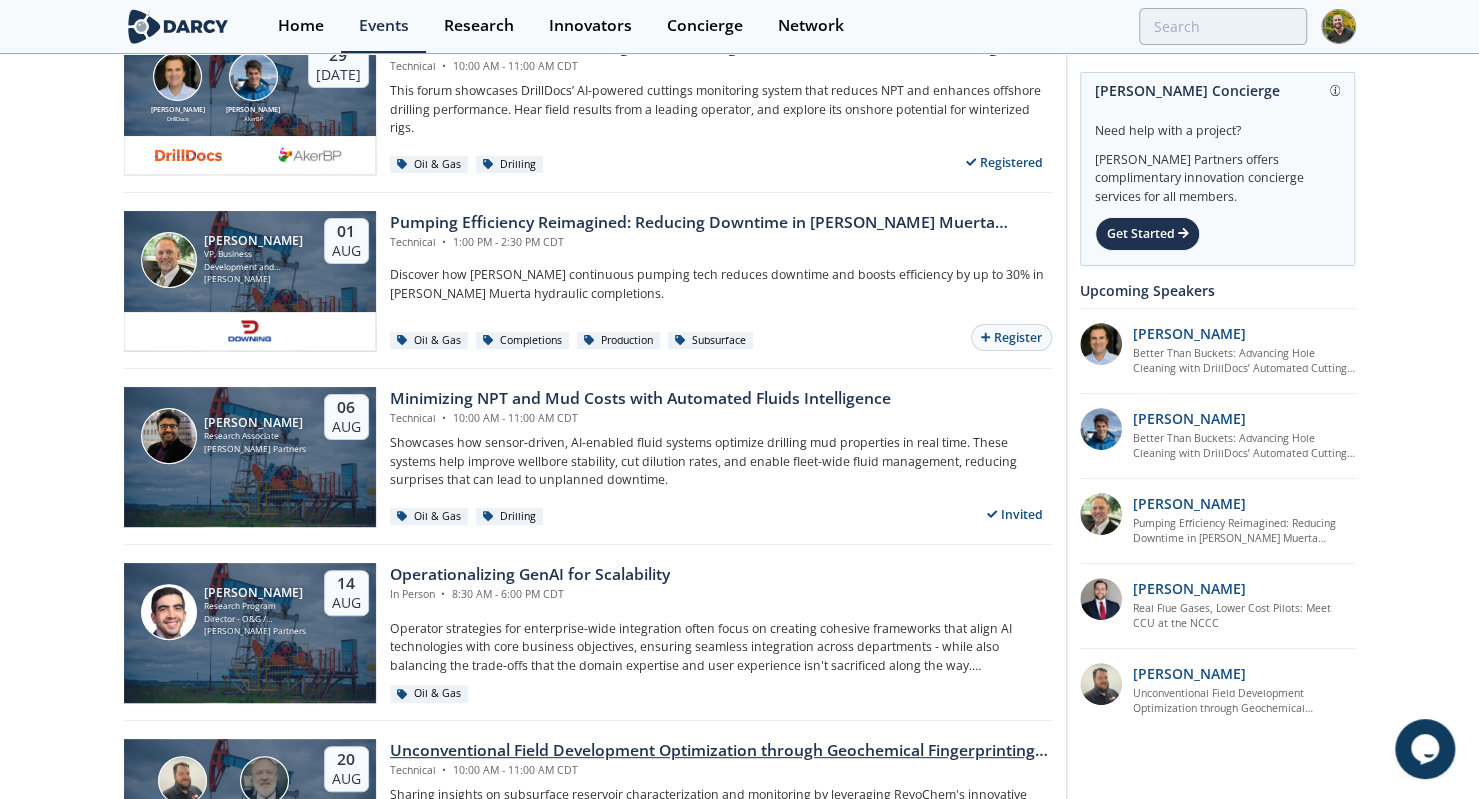 scroll, scrollTop: 0, scrollLeft: 0, axis: both 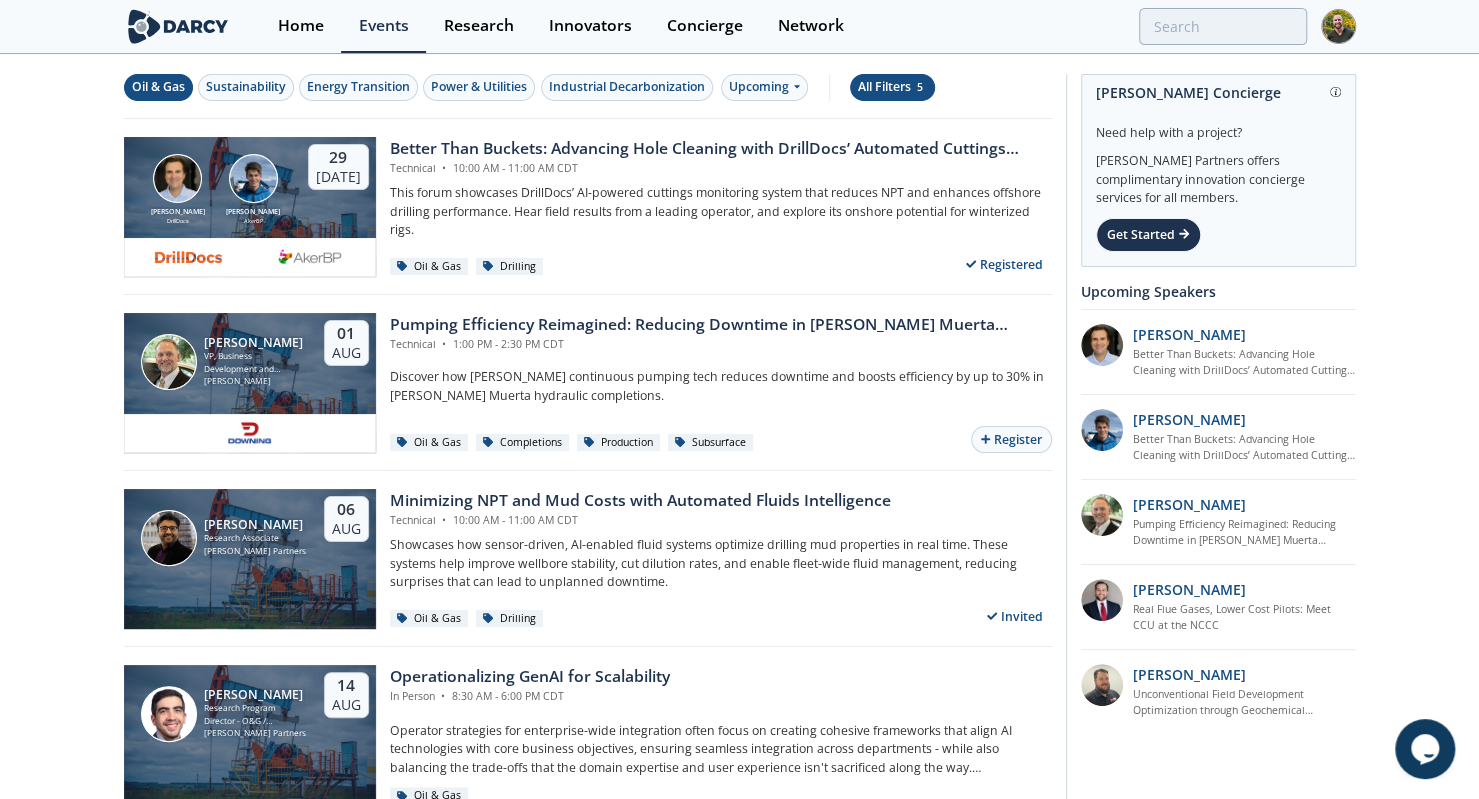 click on "All Filters
5" at bounding box center [892, 87] 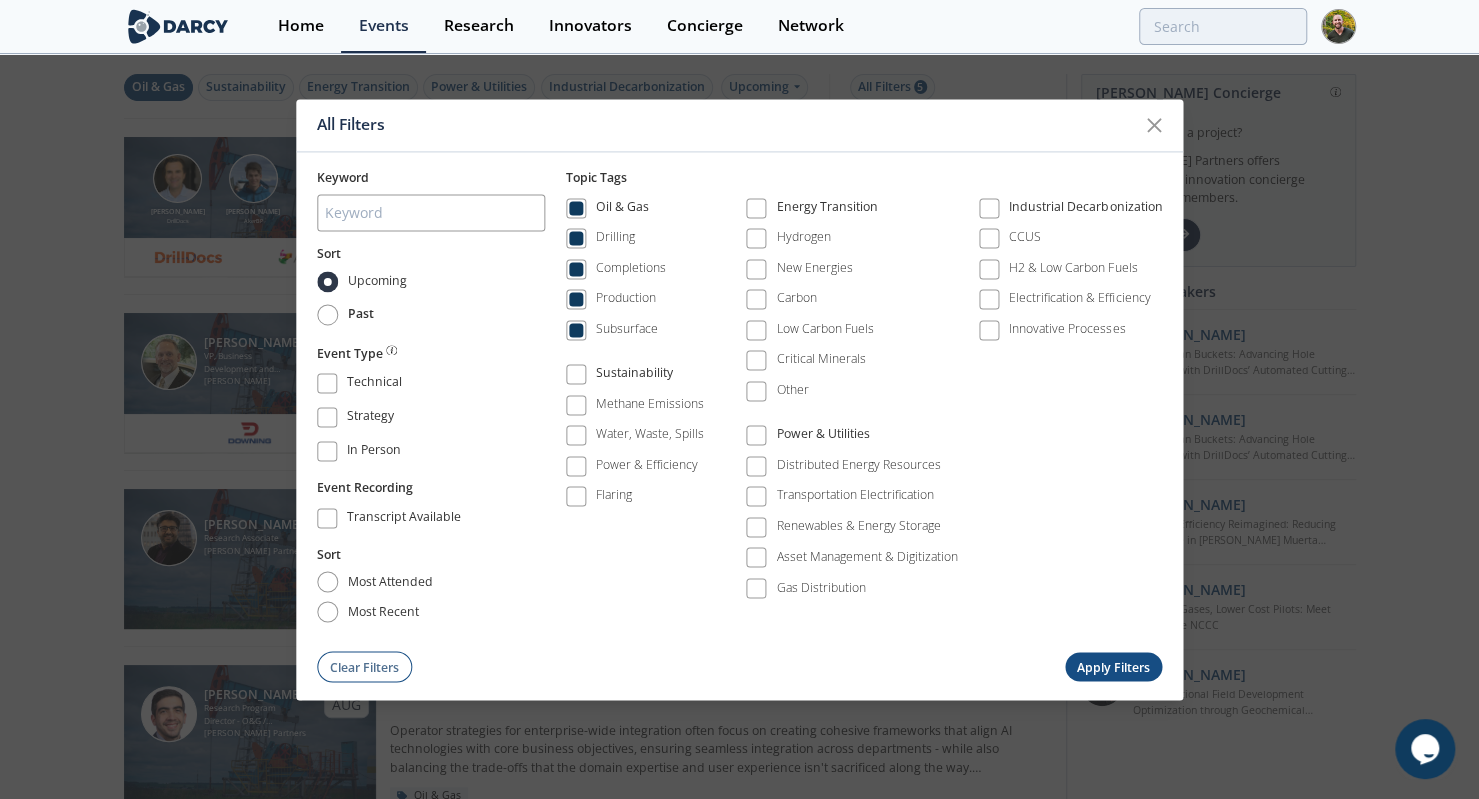 click on "Past" at bounding box center (346, 315) 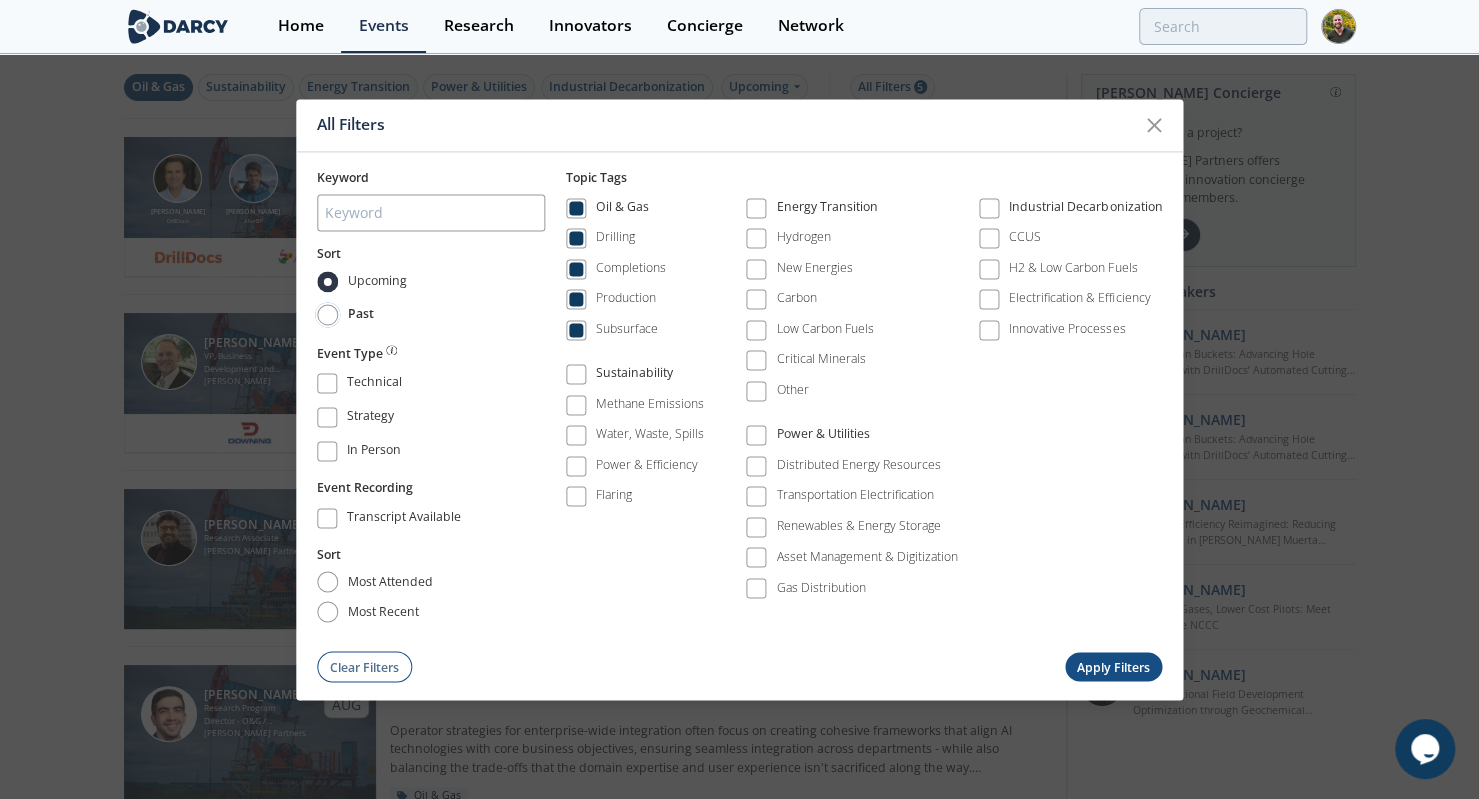 click on "Past" at bounding box center (327, 315) 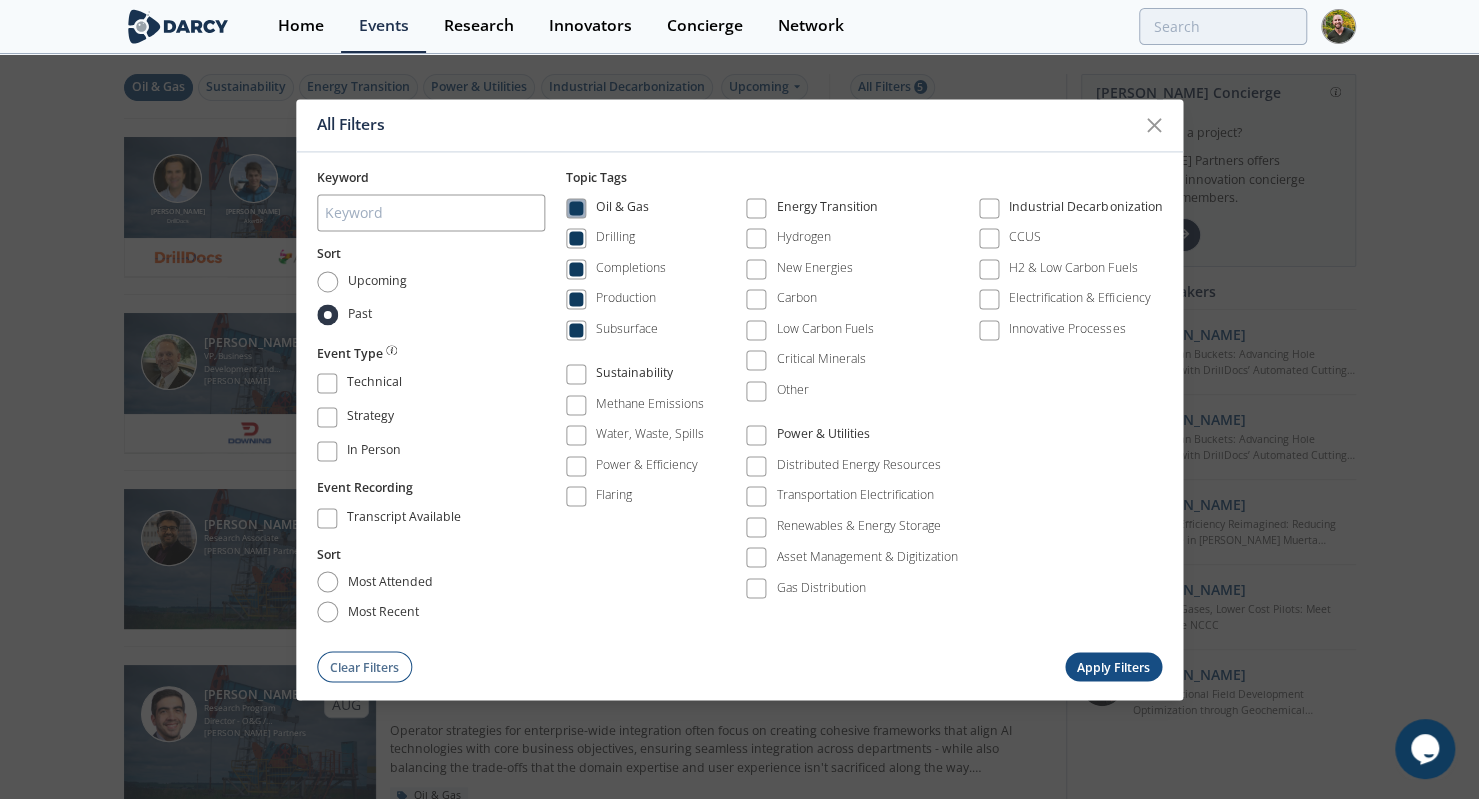 click on "Oil & Gas" at bounding box center [622, 210] 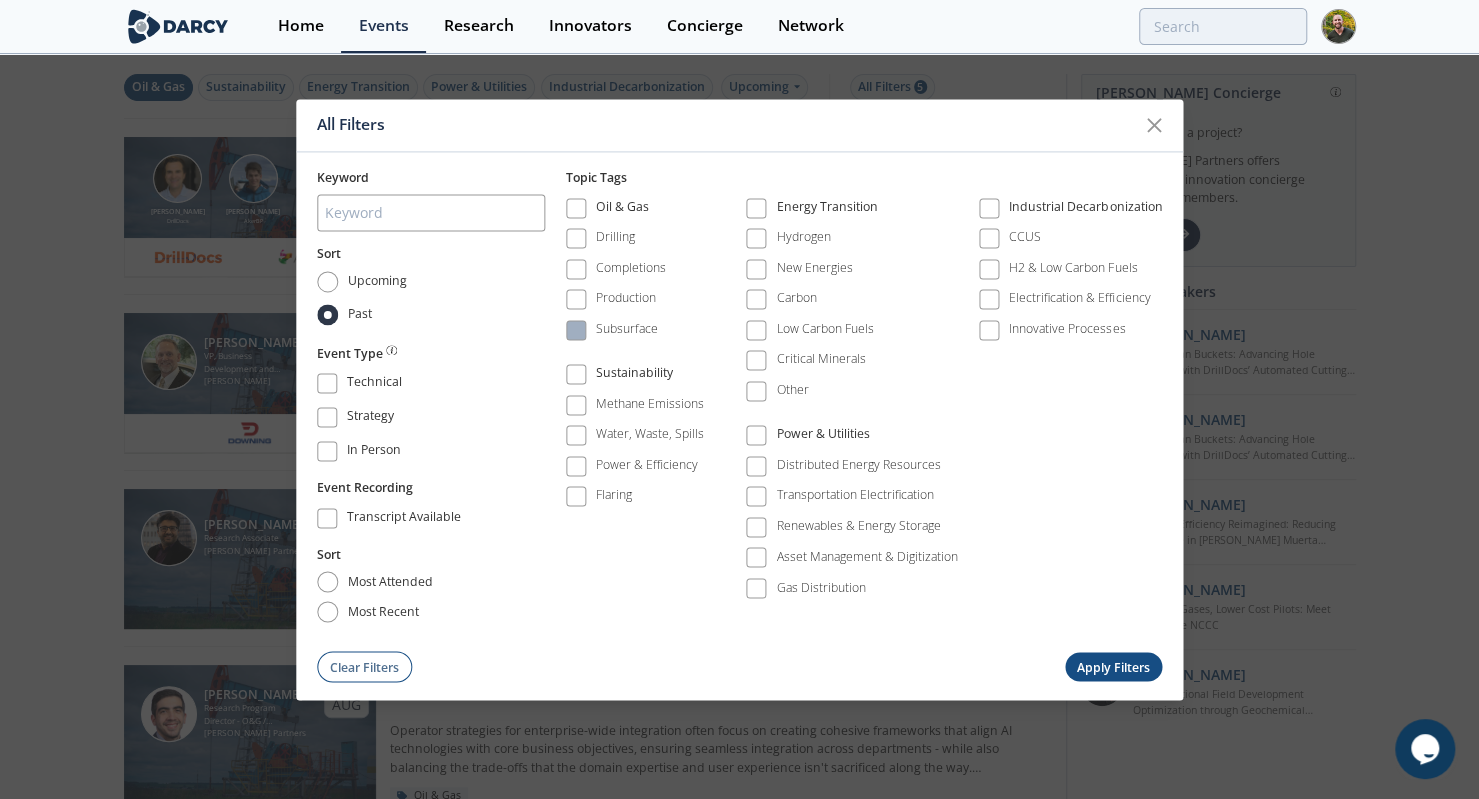 click on "Subsurface" at bounding box center [627, 329] 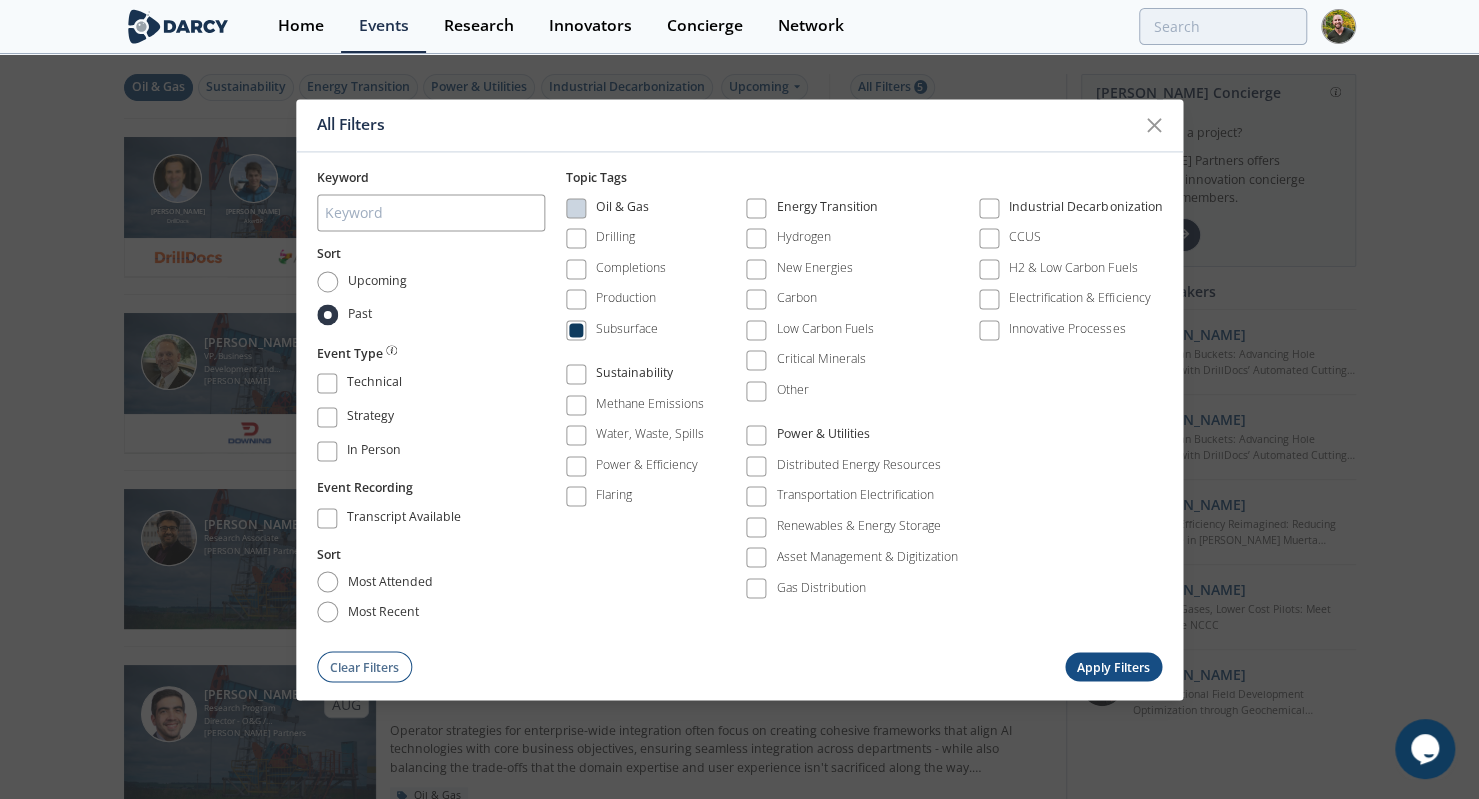 click on "Apply Filters" at bounding box center [1114, 667] 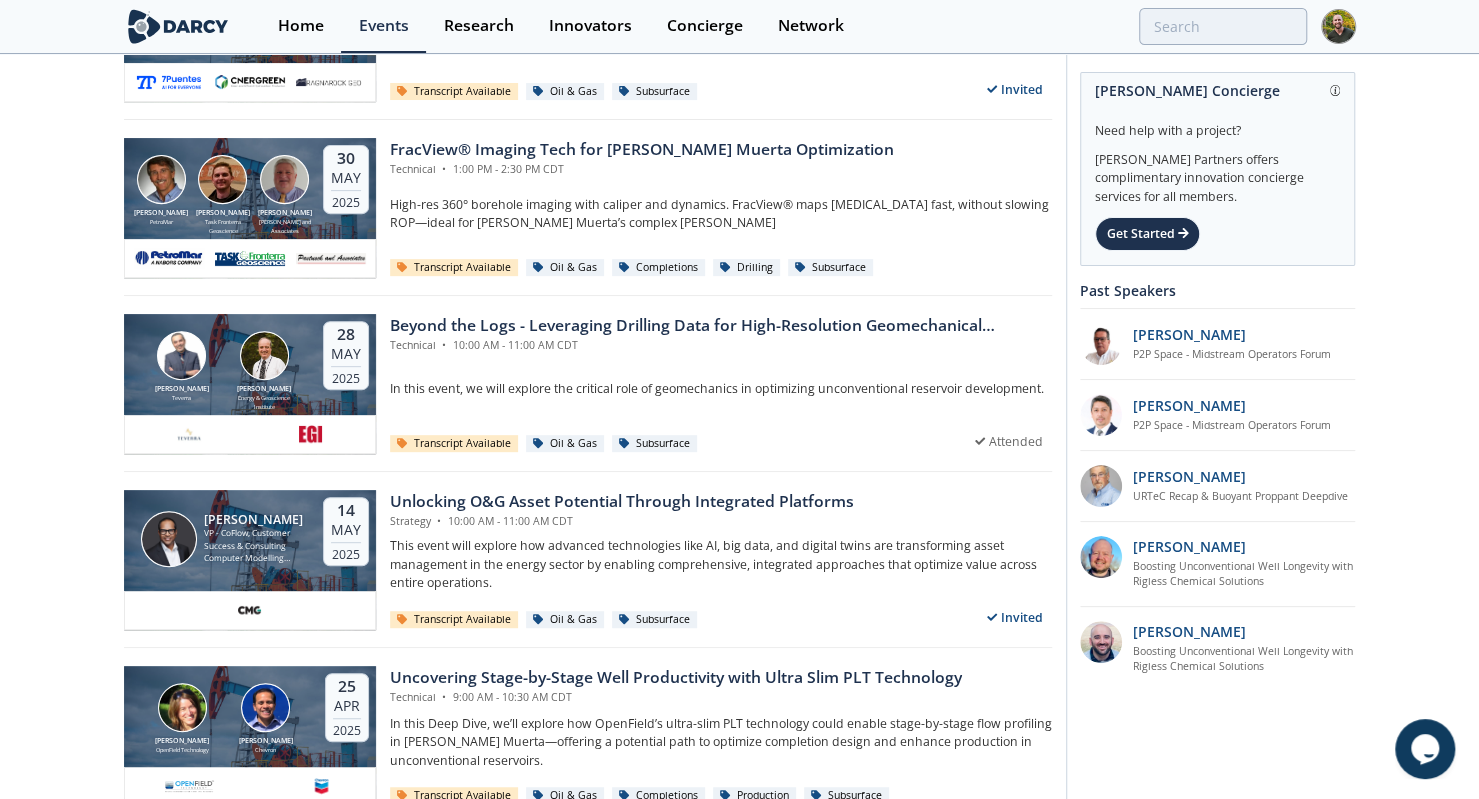 scroll, scrollTop: 0, scrollLeft: 0, axis: both 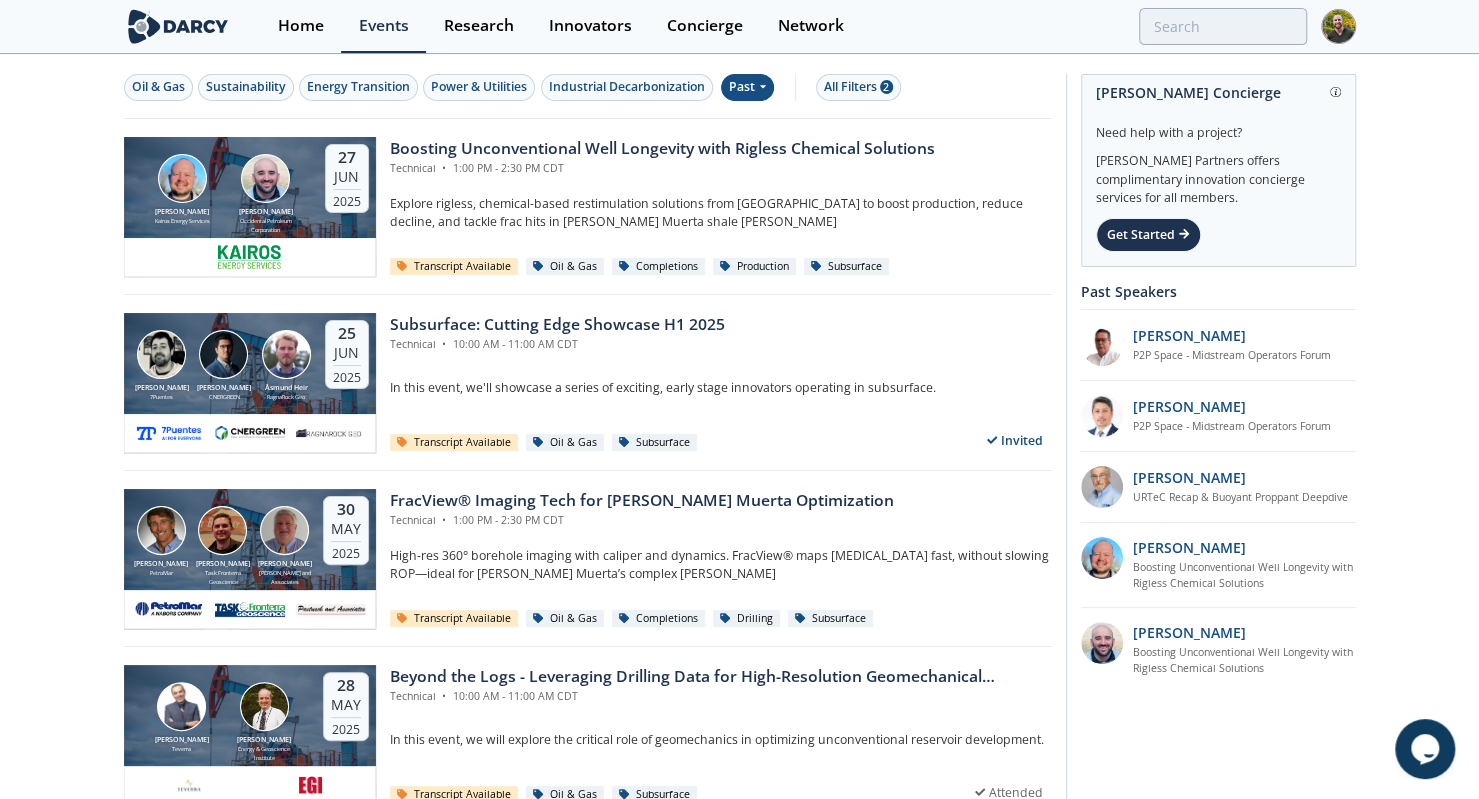 click 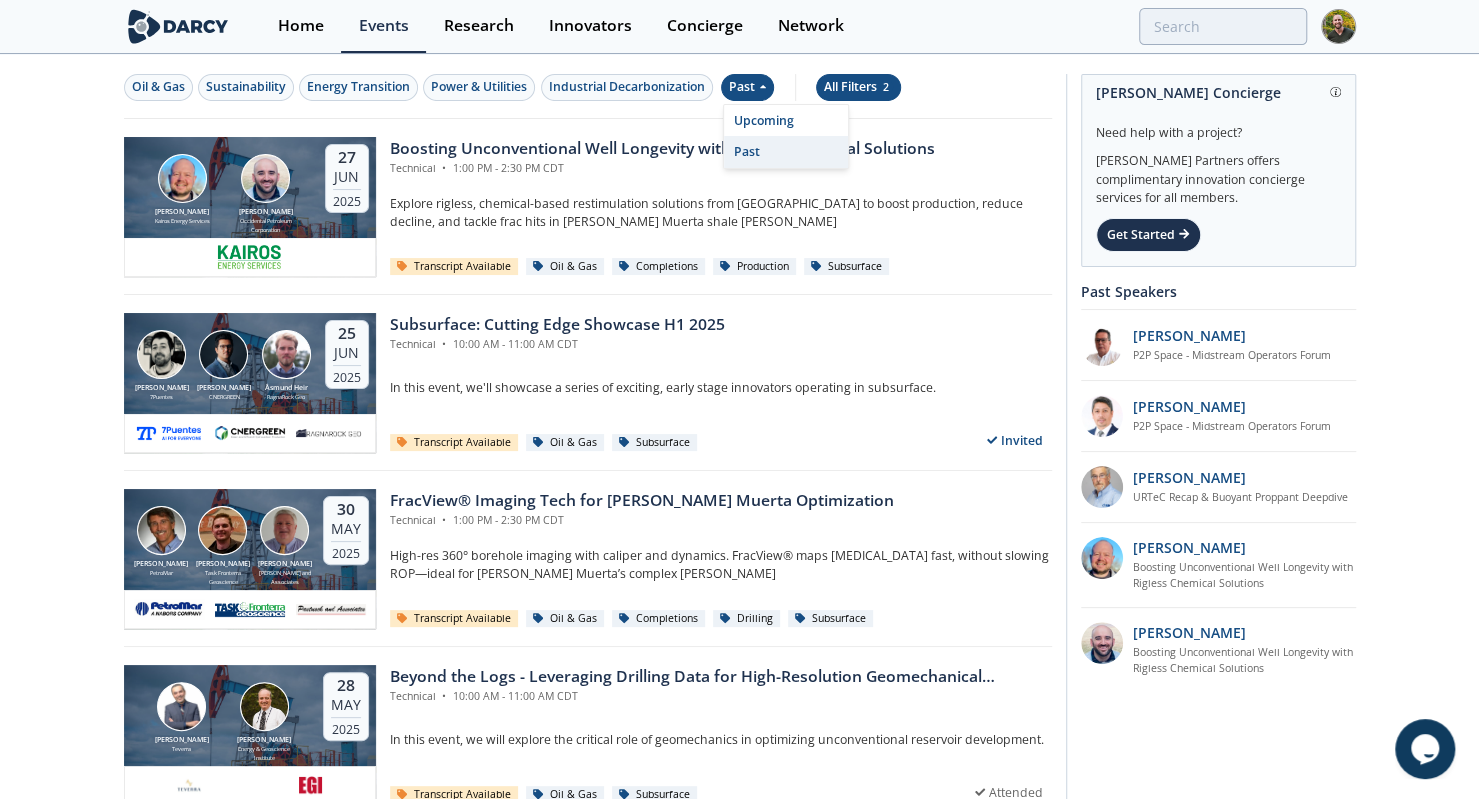 click on "All Filters
2" at bounding box center (858, 87) 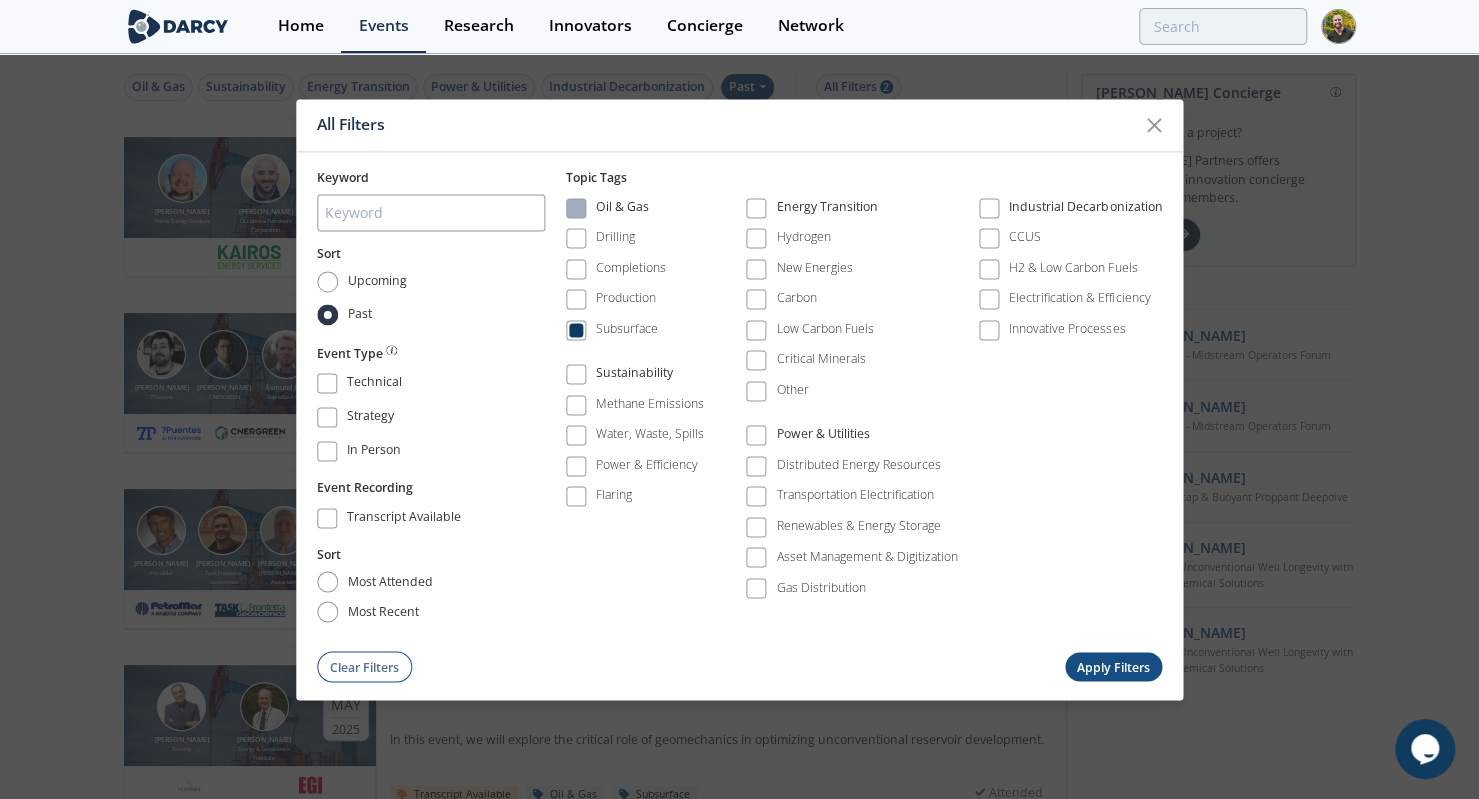 click at bounding box center (576, 208) 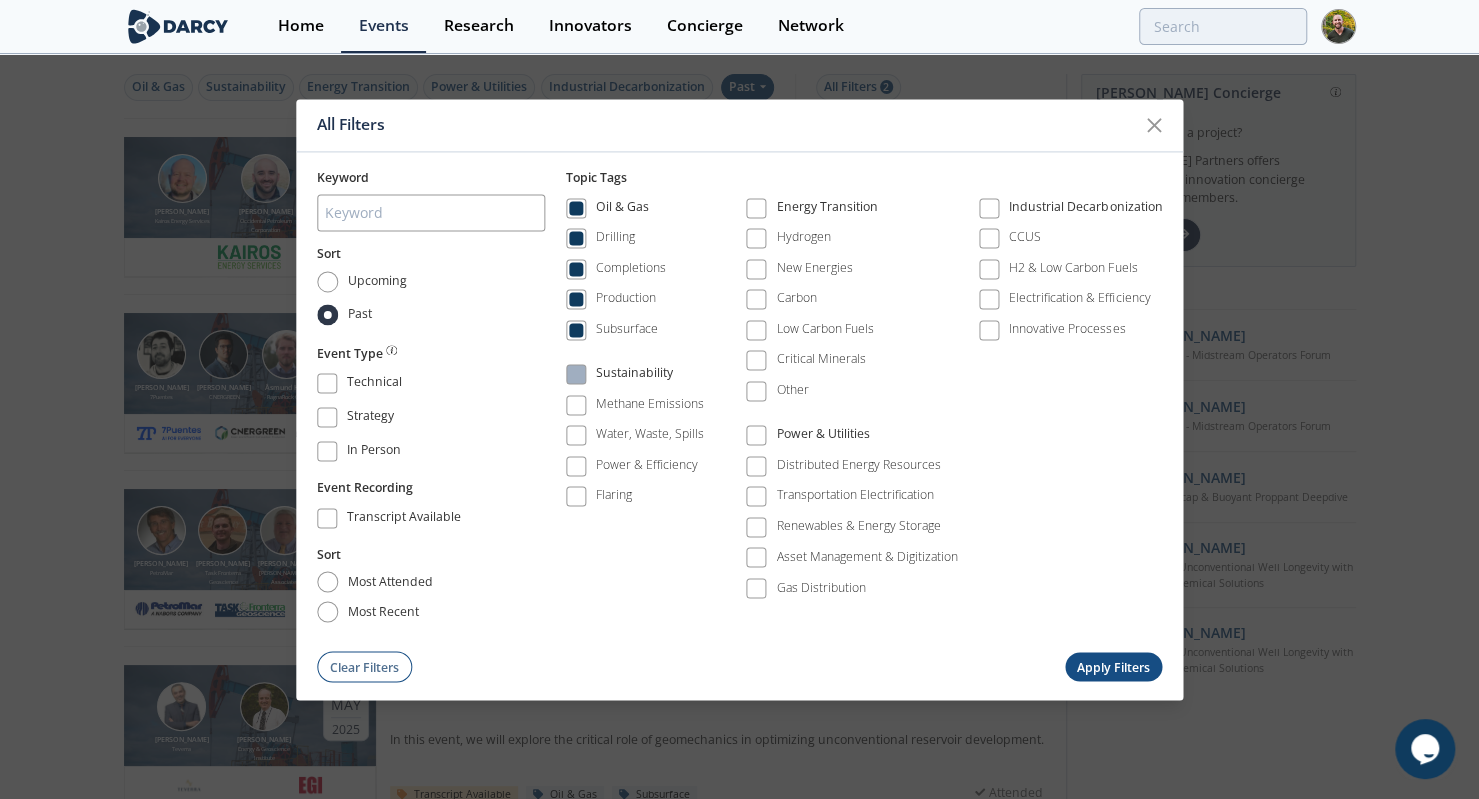 click on "Sustainability" at bounding box center [635, 374] 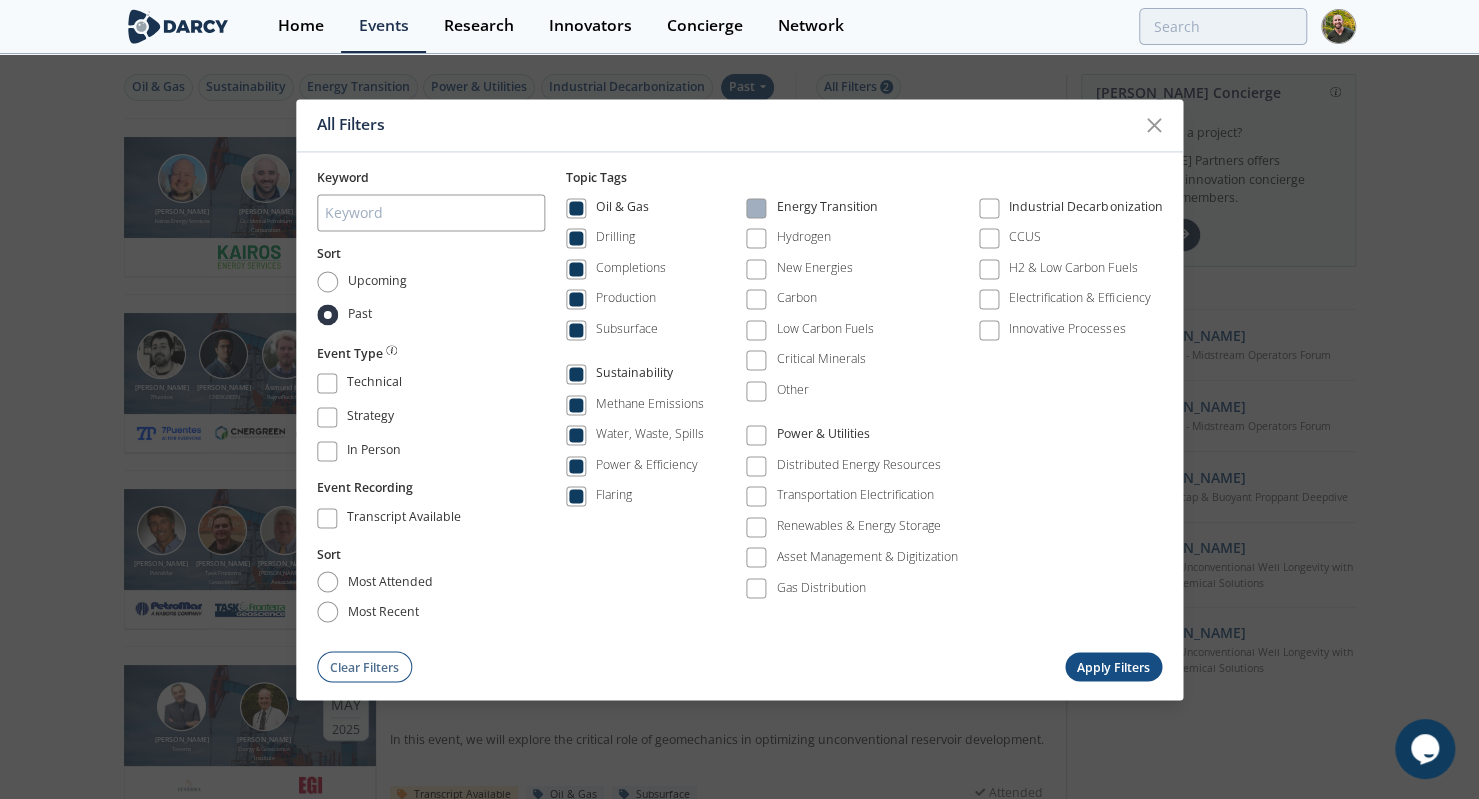 click at bounding box center (756, 208) 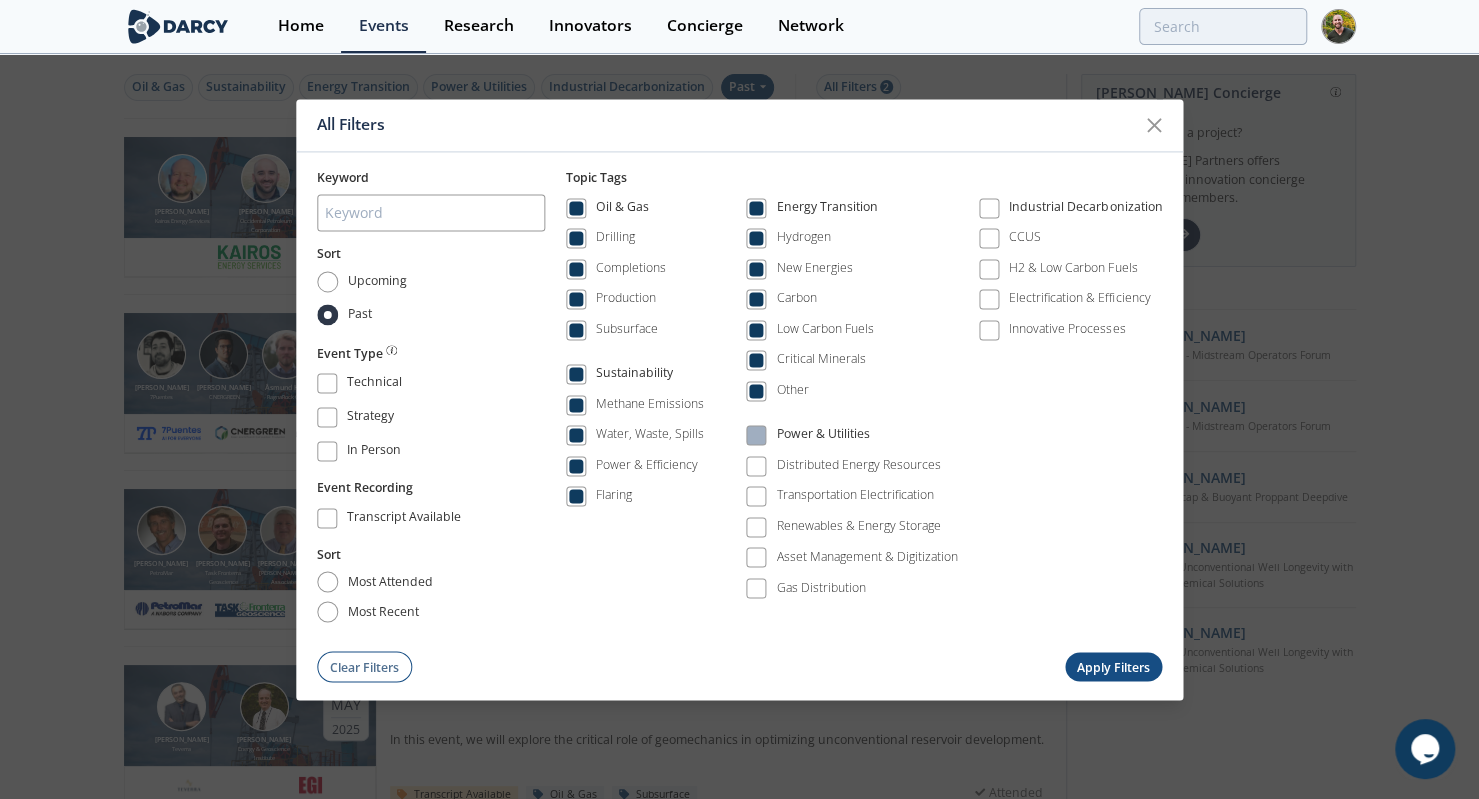 click at bounding box center [756, 436] 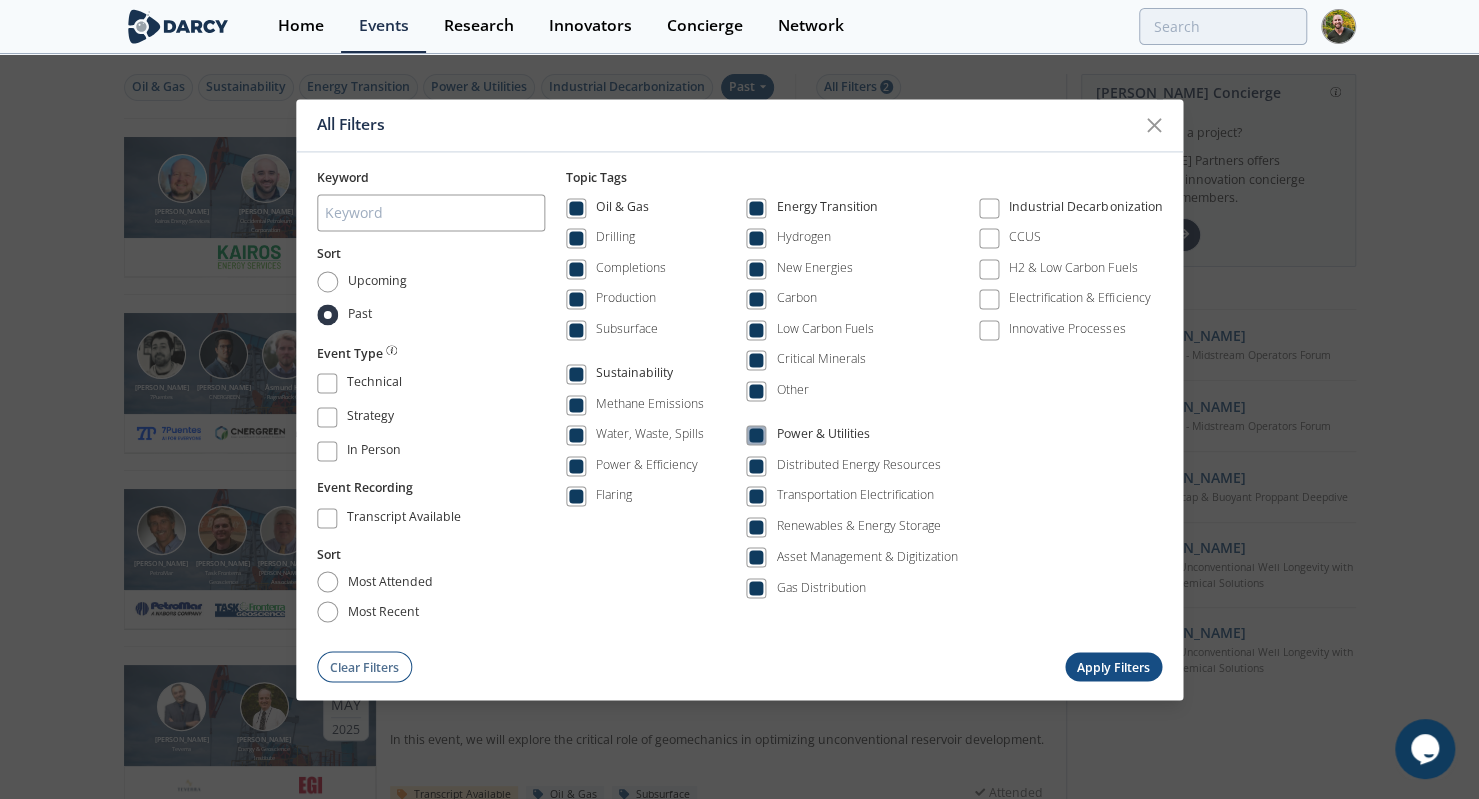 click at bounding box center (756, 436) 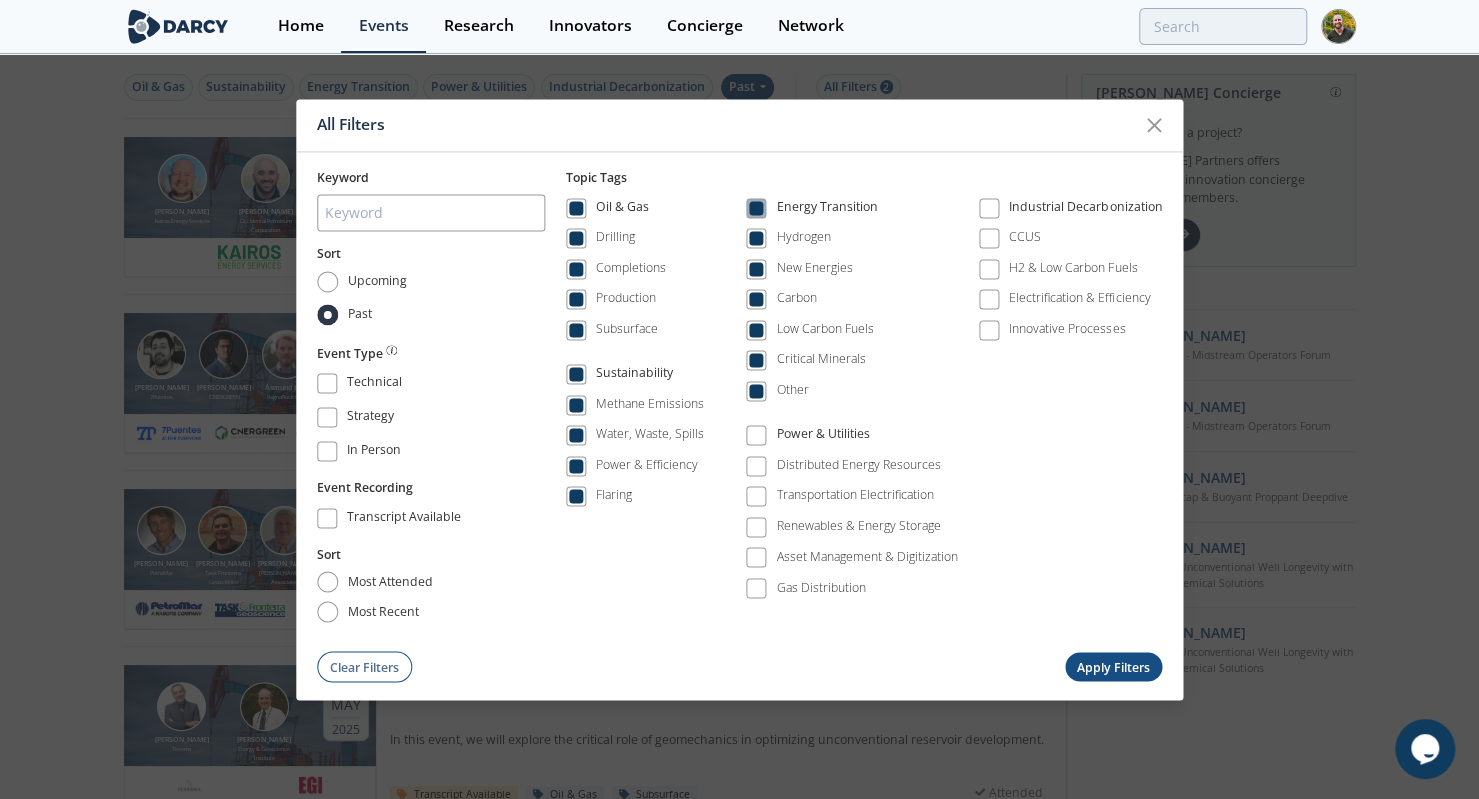 click at bounding box center [756, 208] 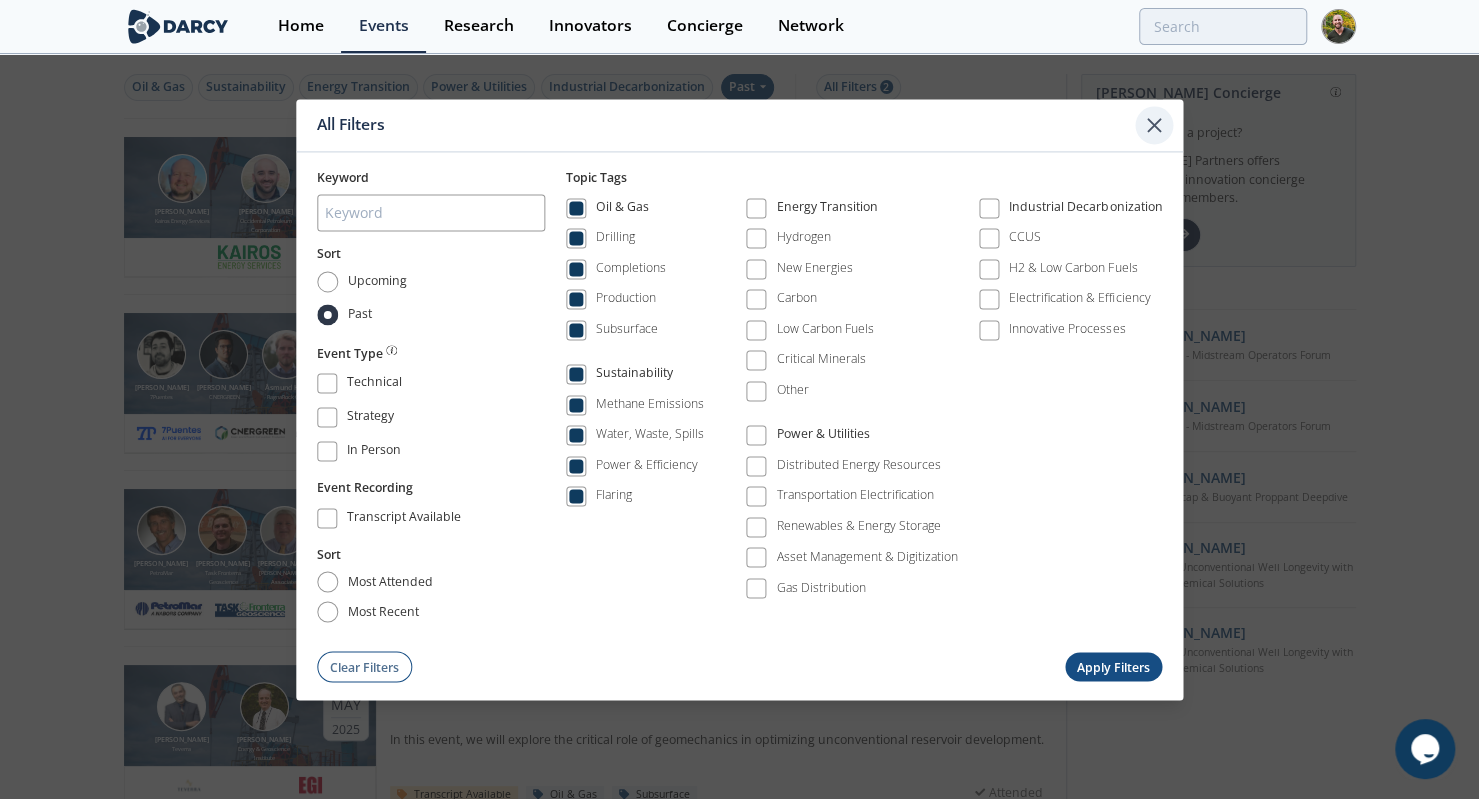 click 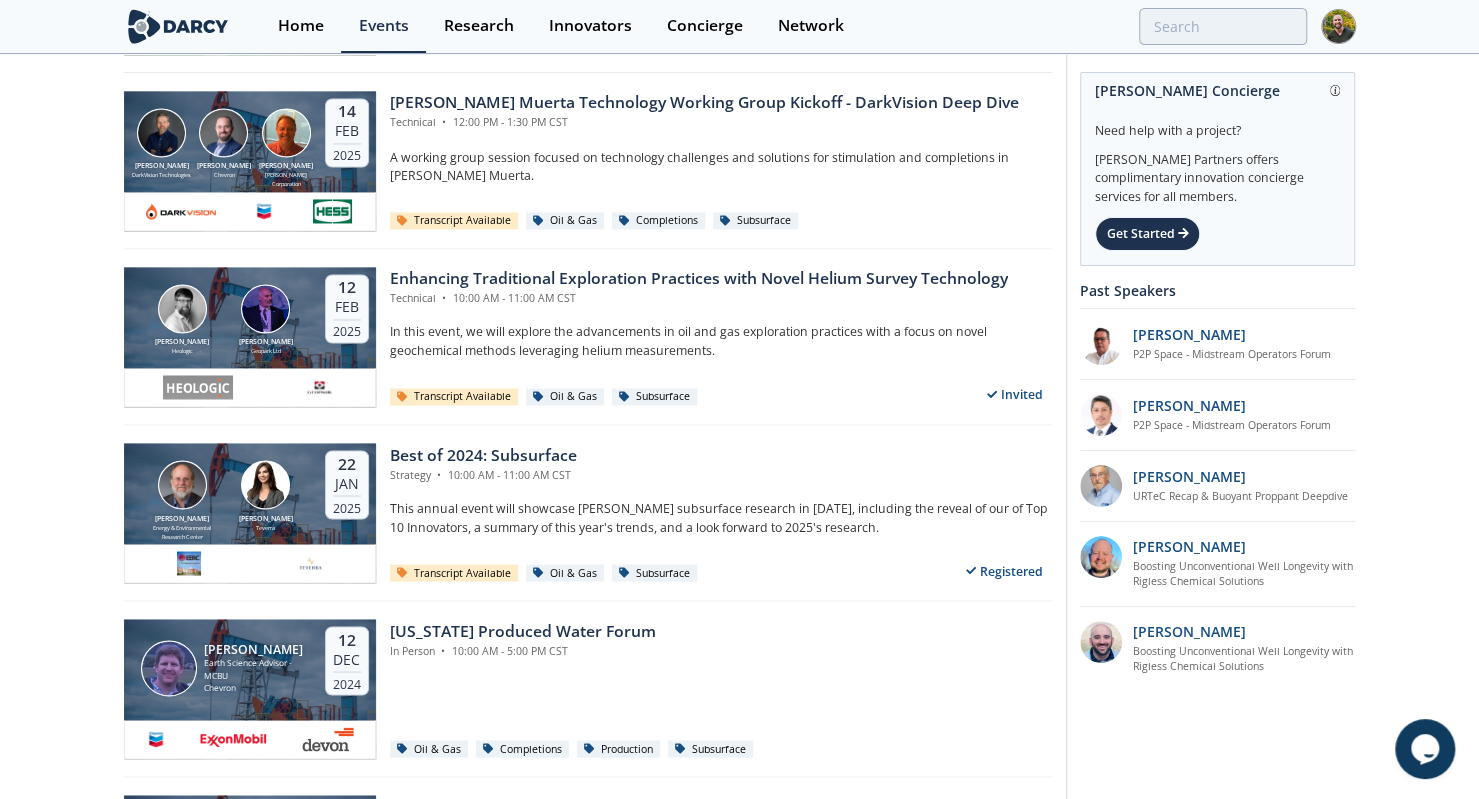 scroll, scrollTop: 1816, scrollLeft: 0, axis: vertical 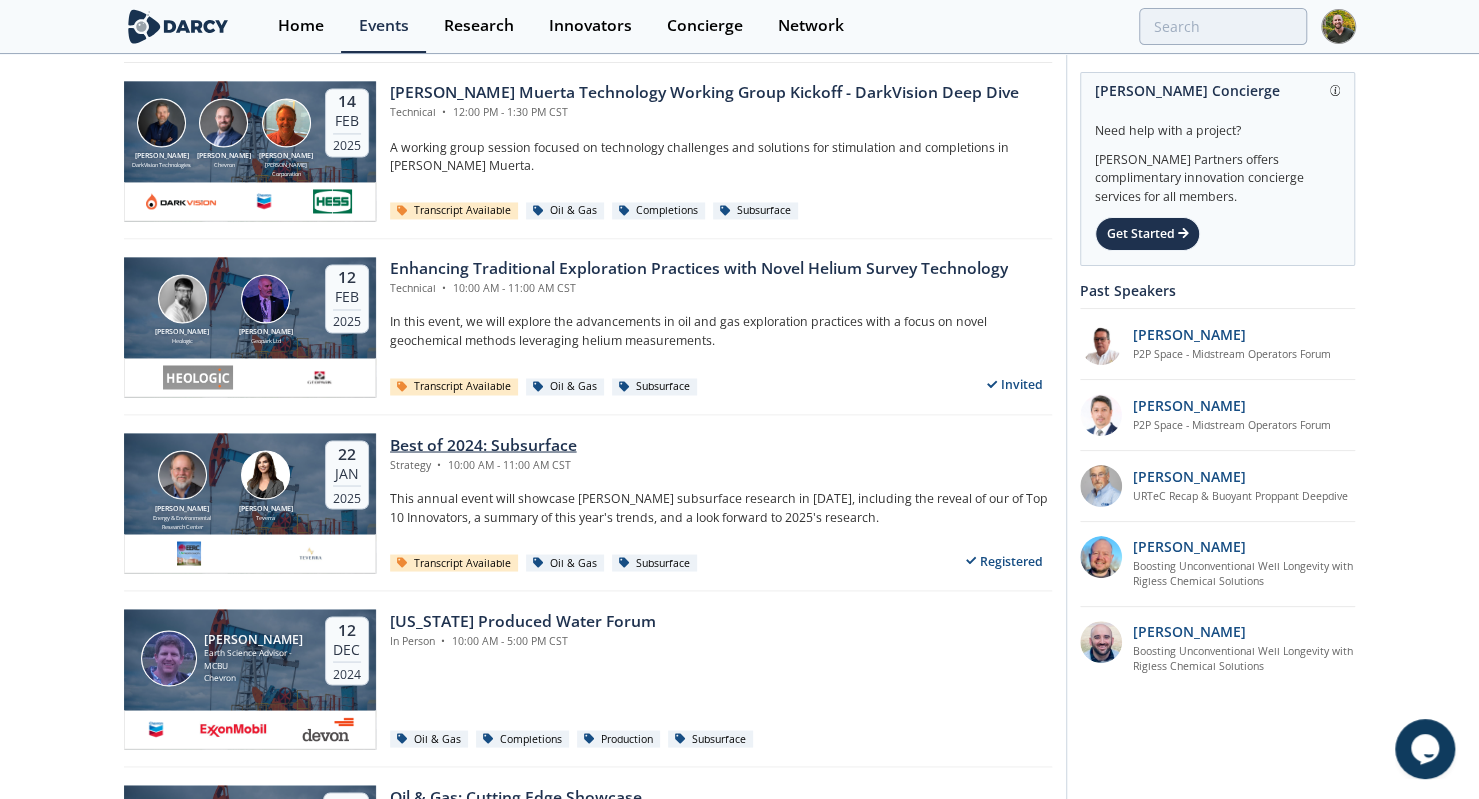 click on "Best of 2024: Subsurface" at bounding box center (483, 445) 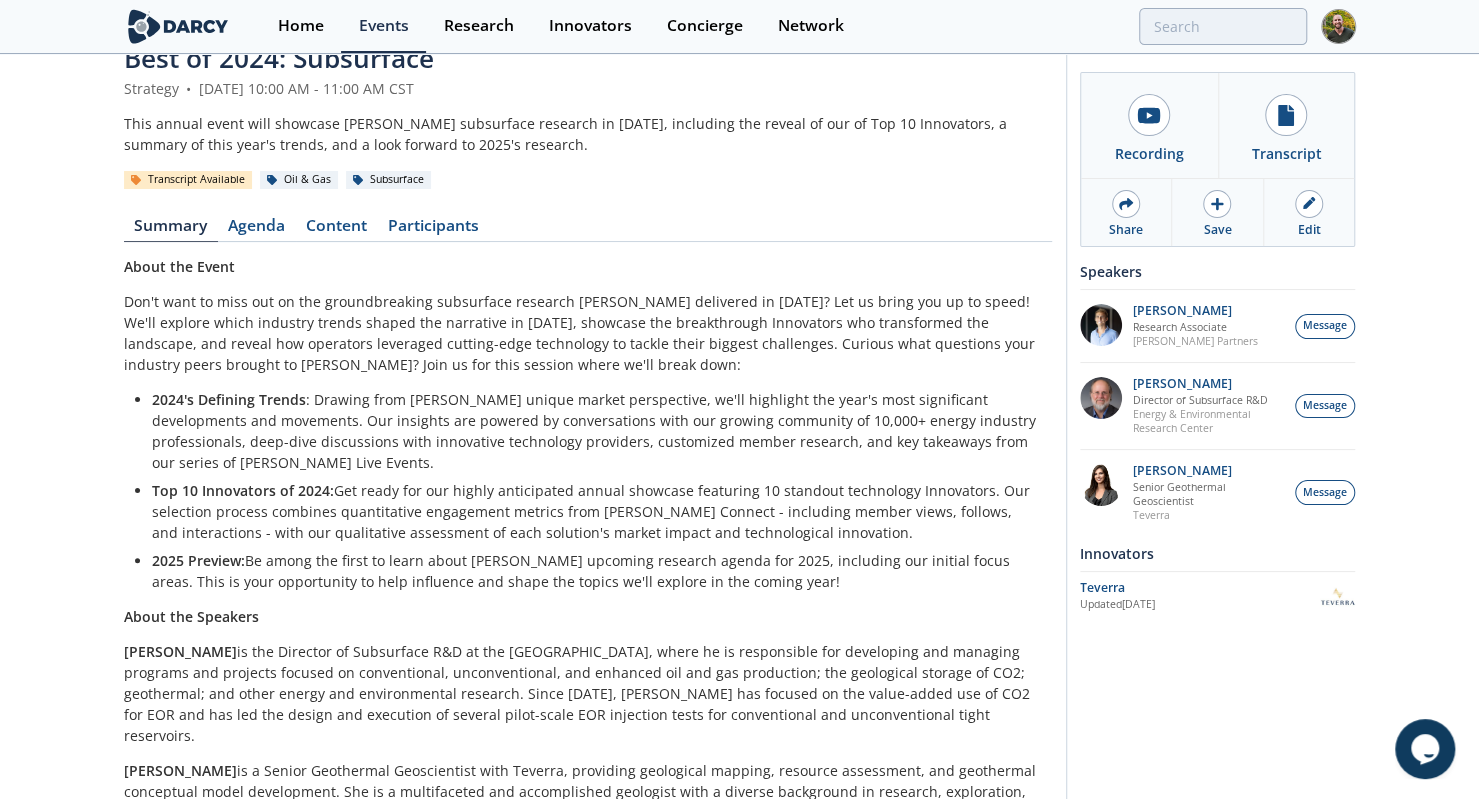 scroll, scrollTop: 39, scrollLeft: 0, axis: vertical 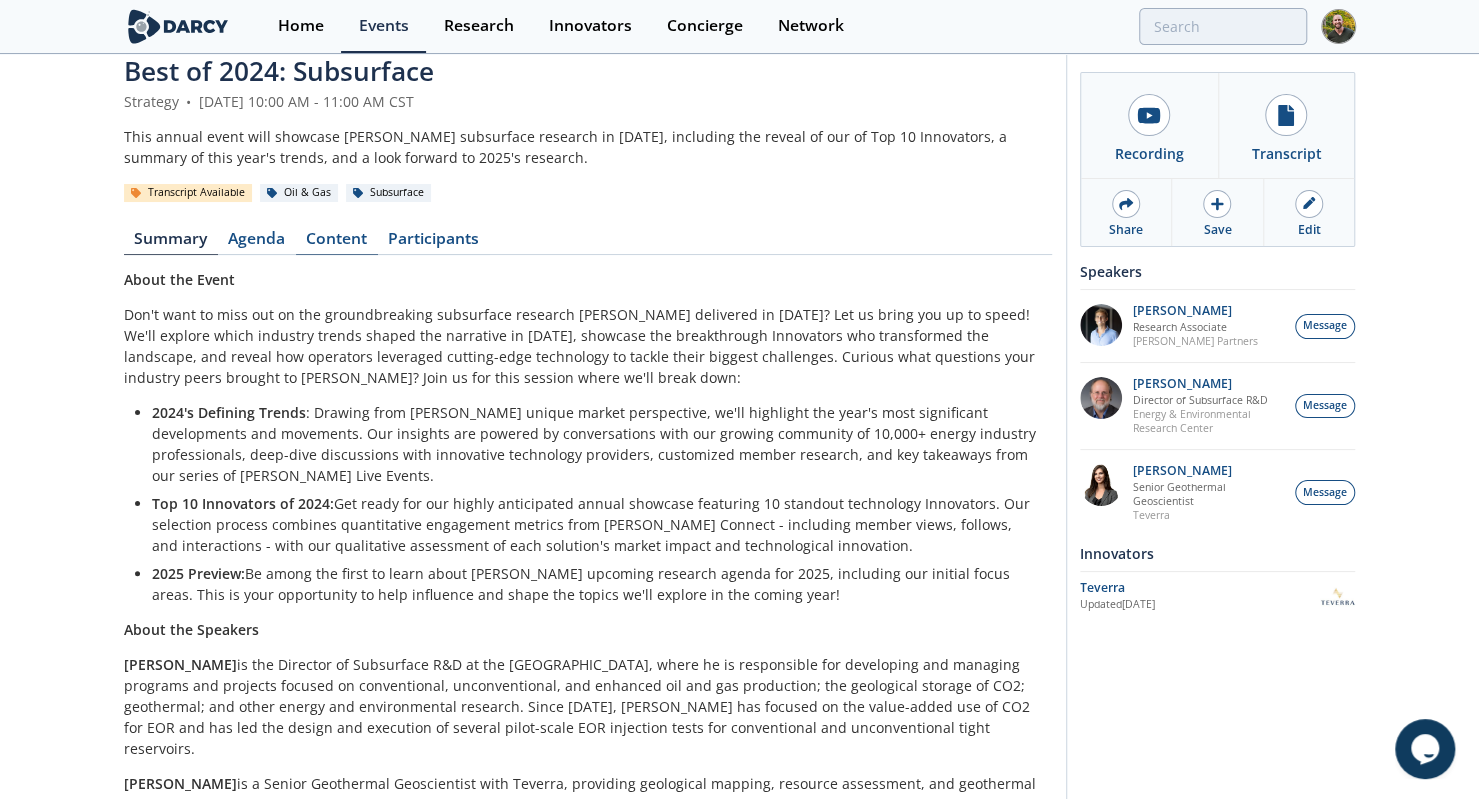 click on "Content" at bounding box center [337, 243] 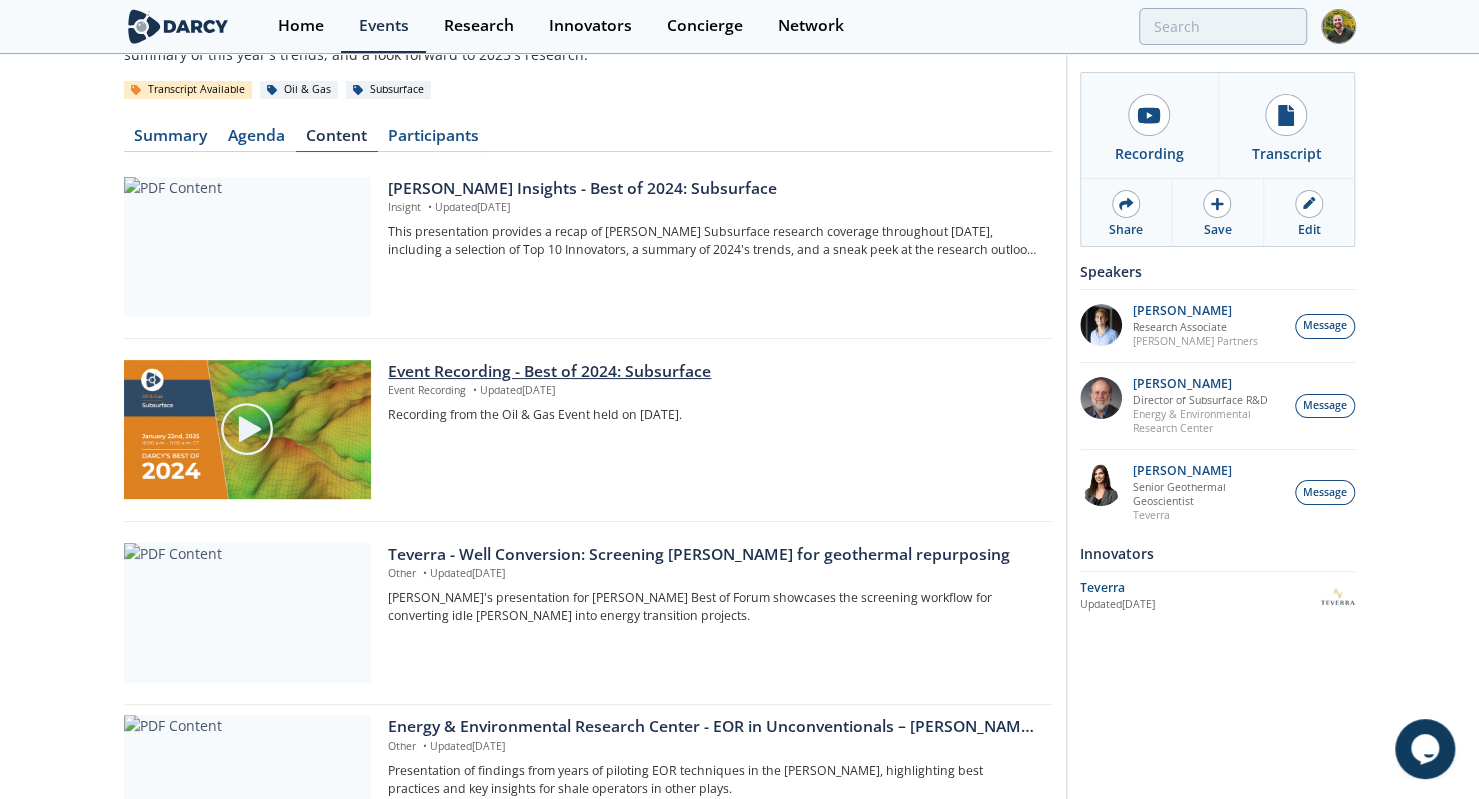 scroll, scrollTop: 143, scrollLeft: 0, axis: vertical 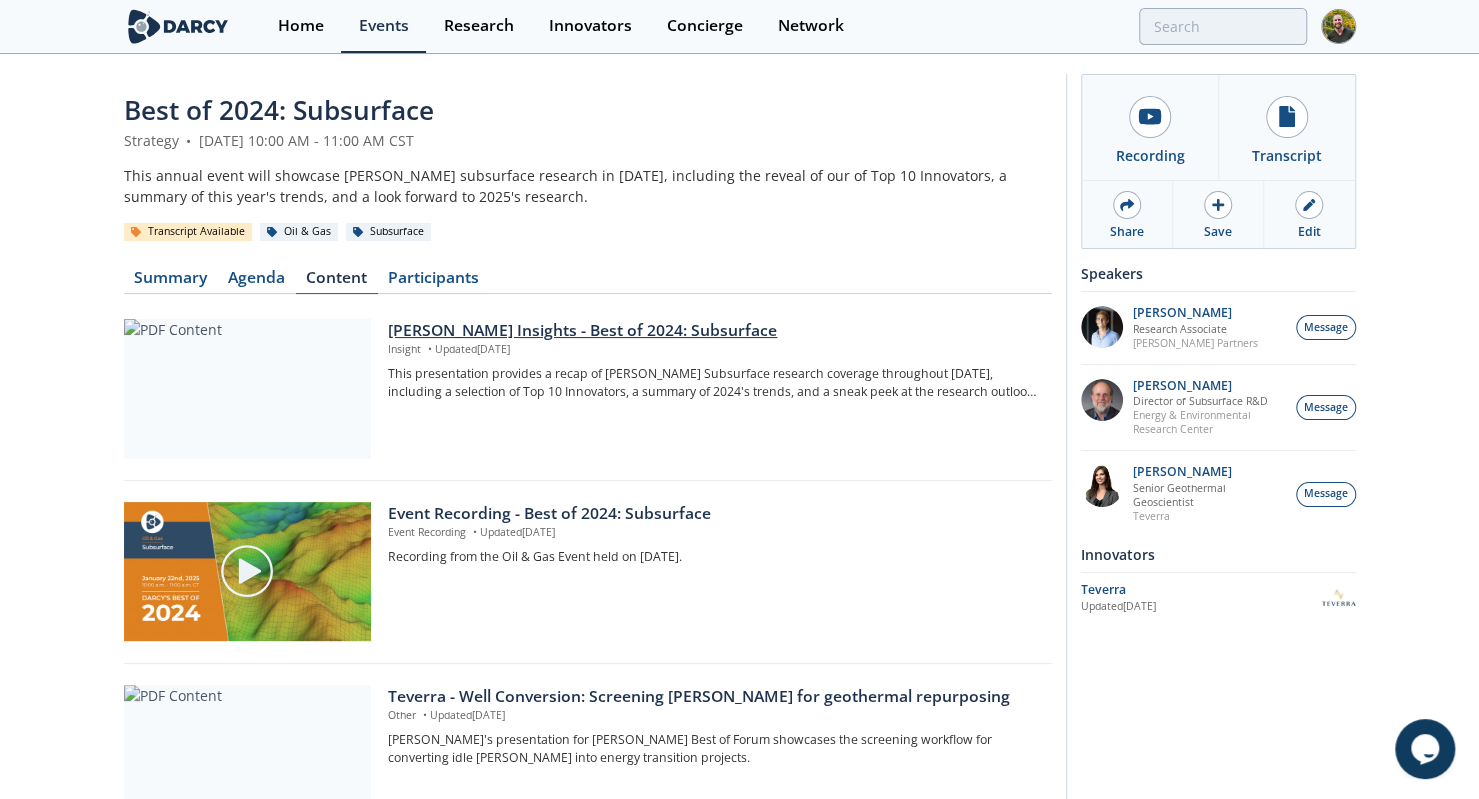 click on "Darcy Insights - Best of 2024: Subsurface" at bounding box center [712, 331] 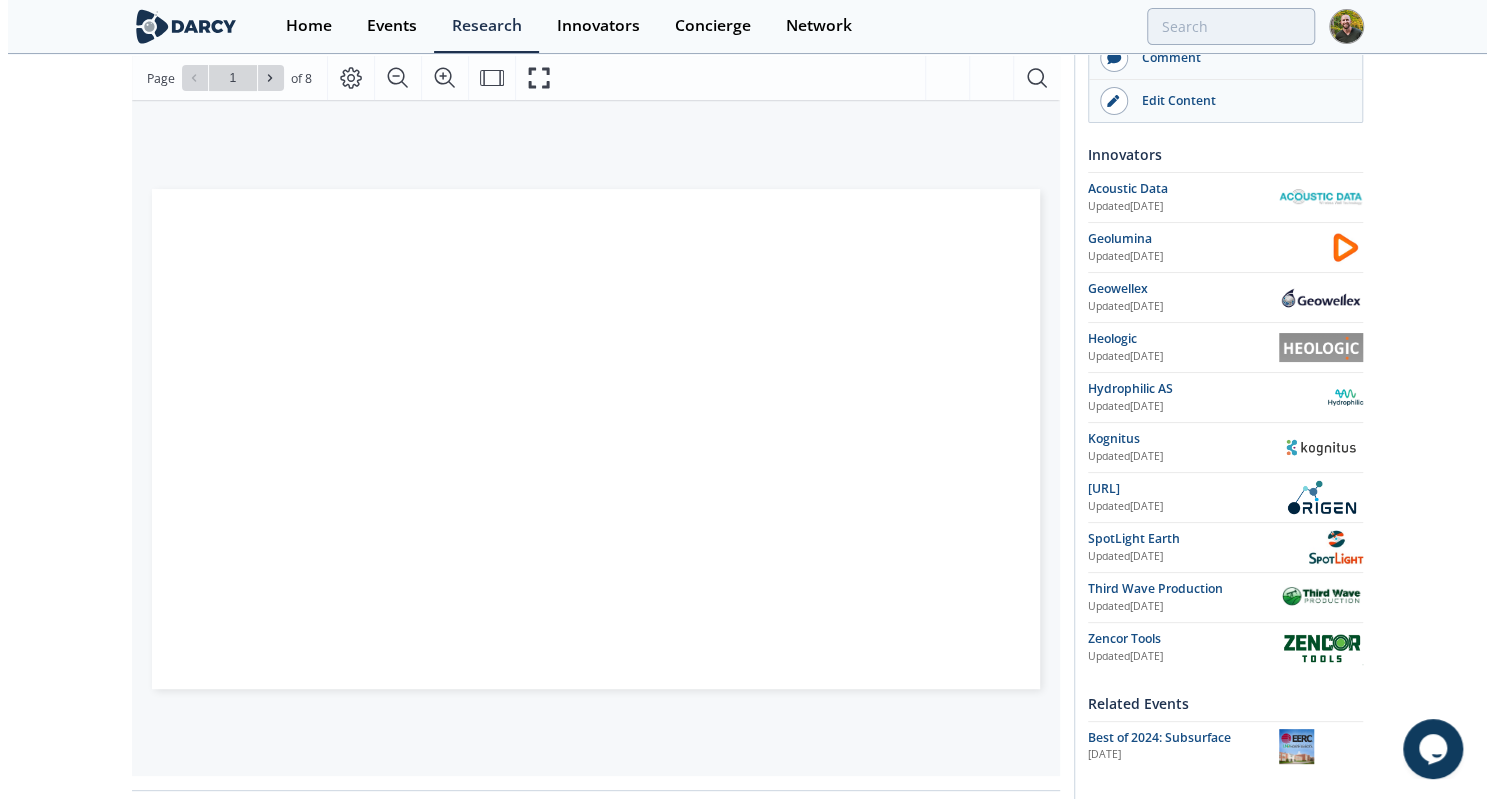 scroll, scrollTop: 267, scrollLeft: 0, axis: vertical 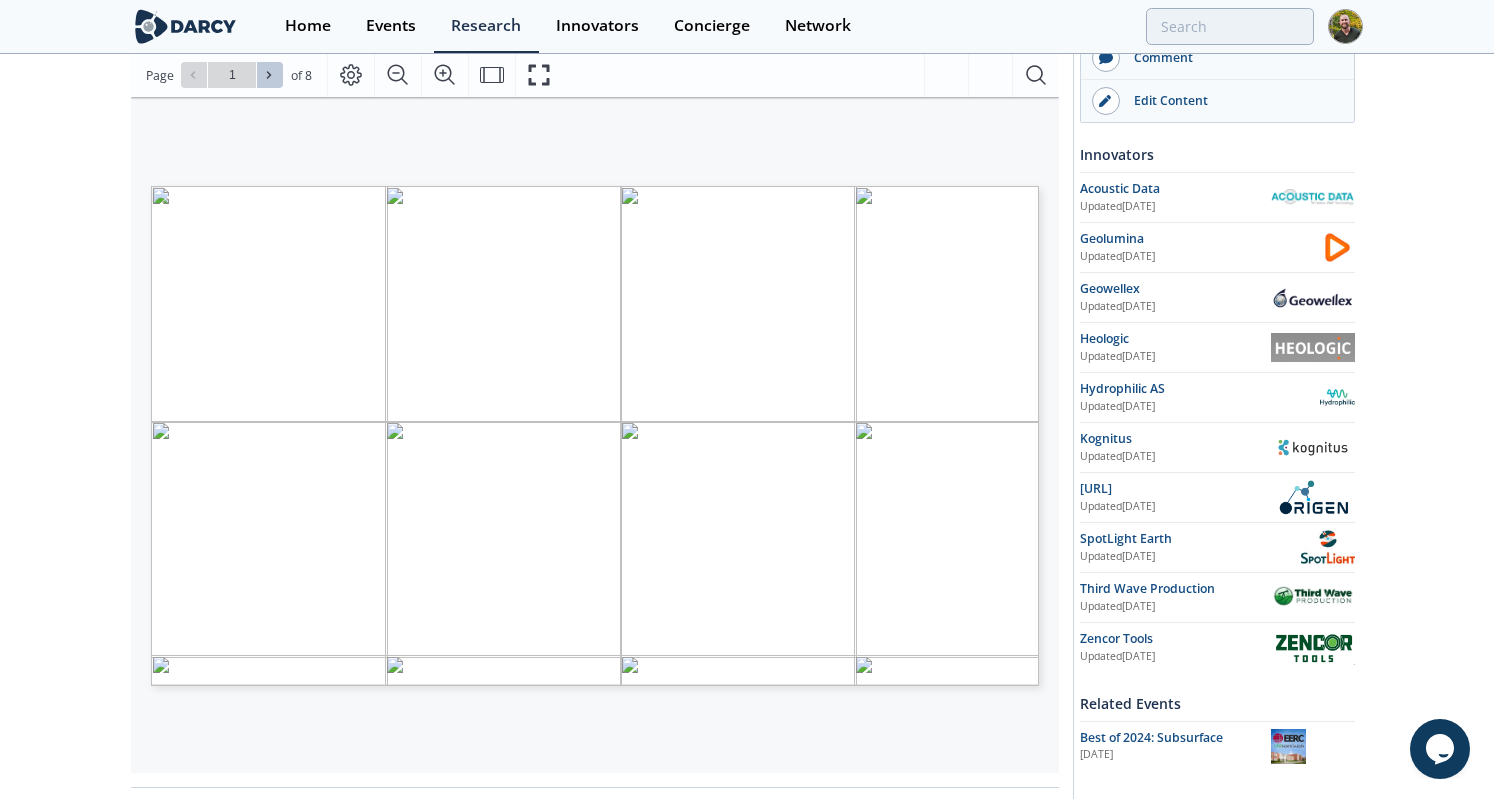 click at bounding box center (270, 75) 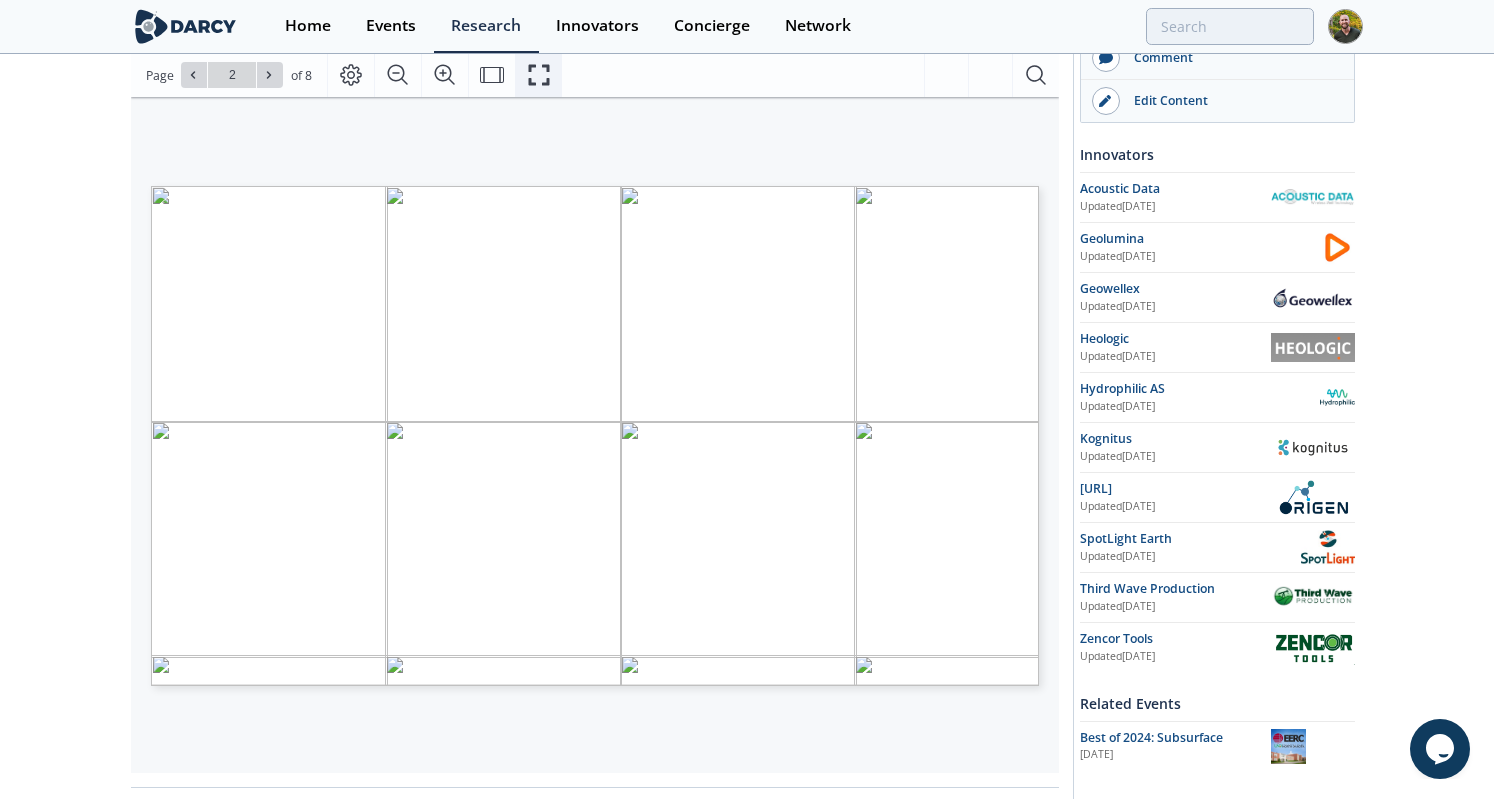 click 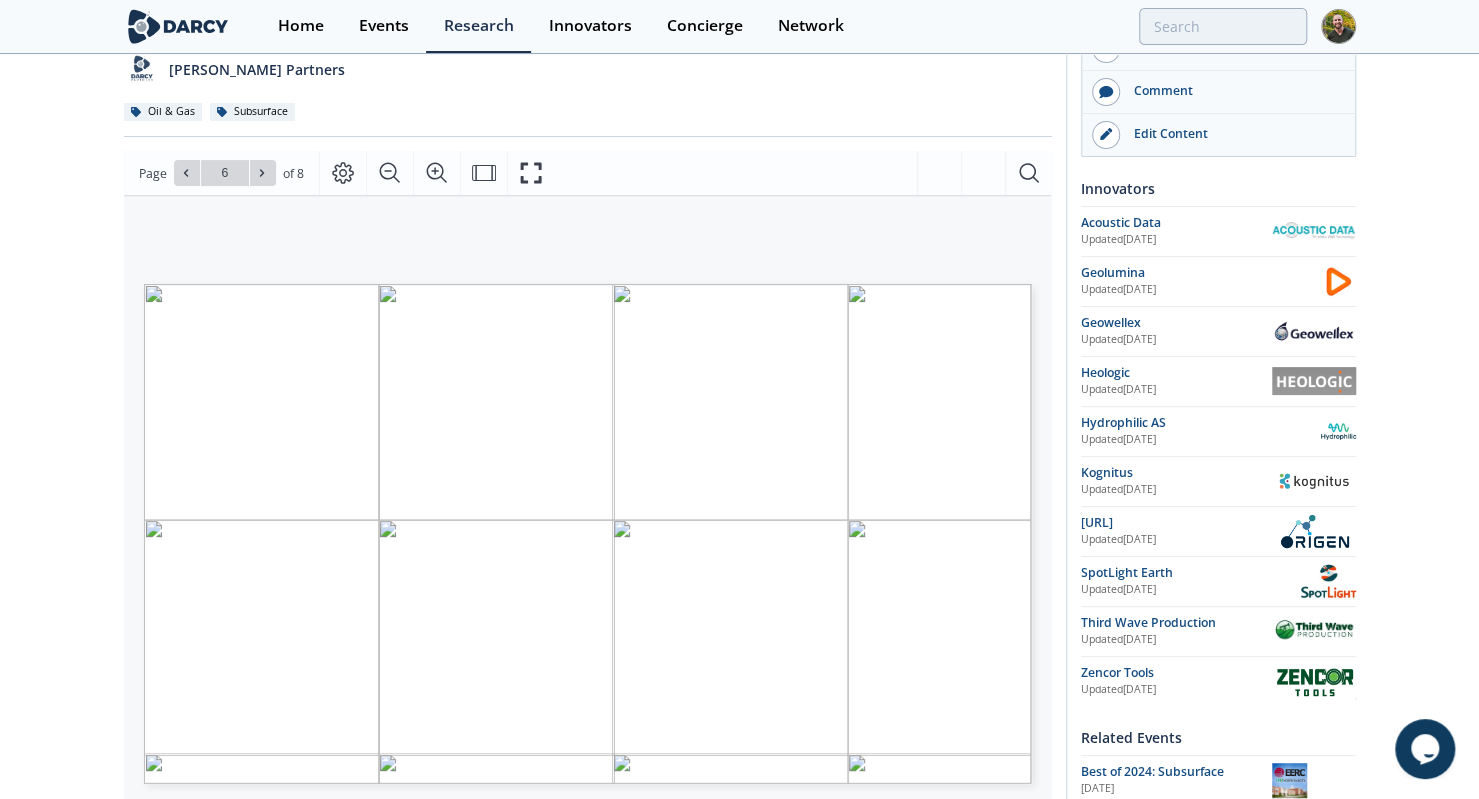 scroll, scrollTop: 176, scrollLeft: 0, axis: vertical 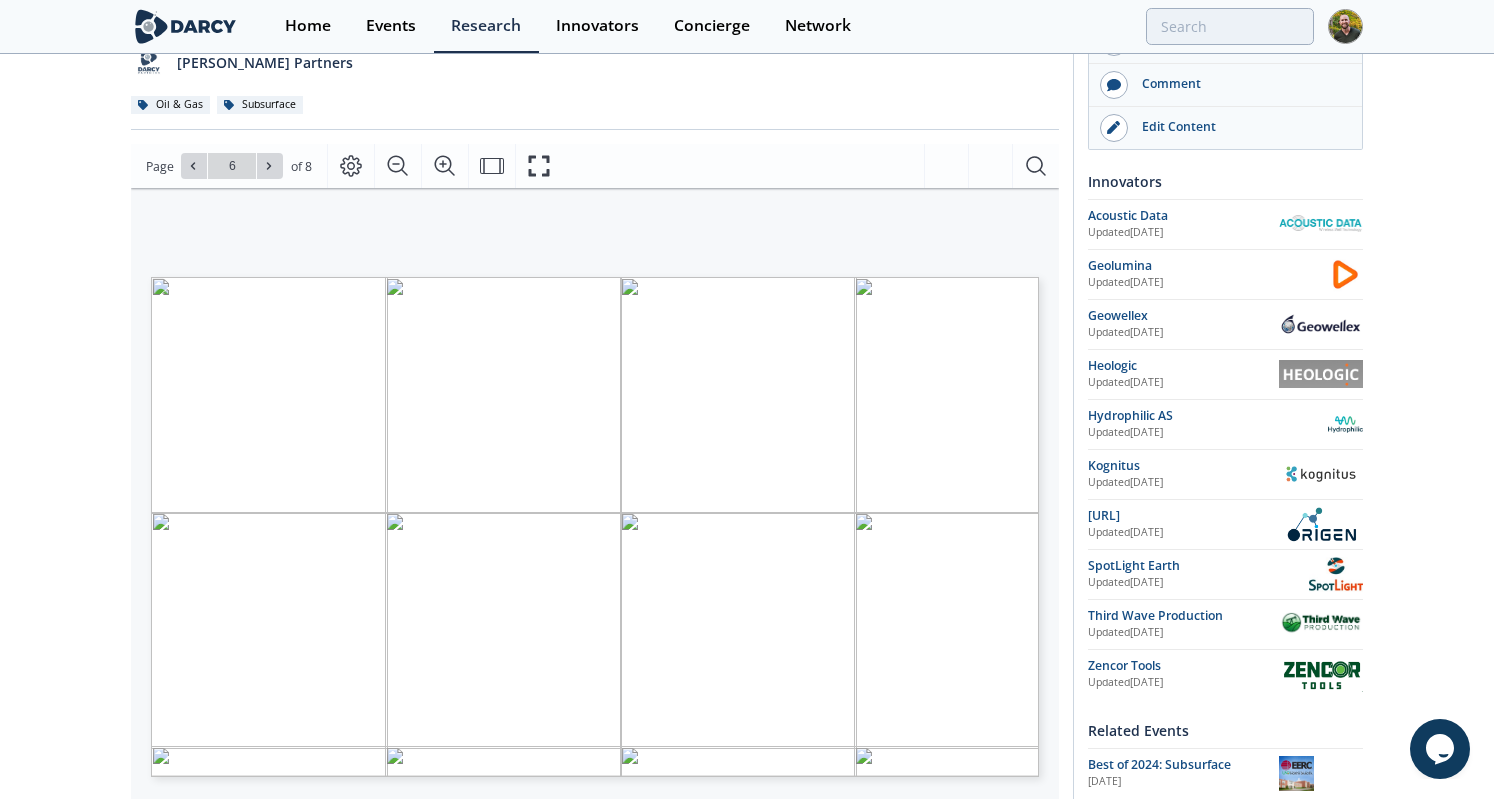type on "5" 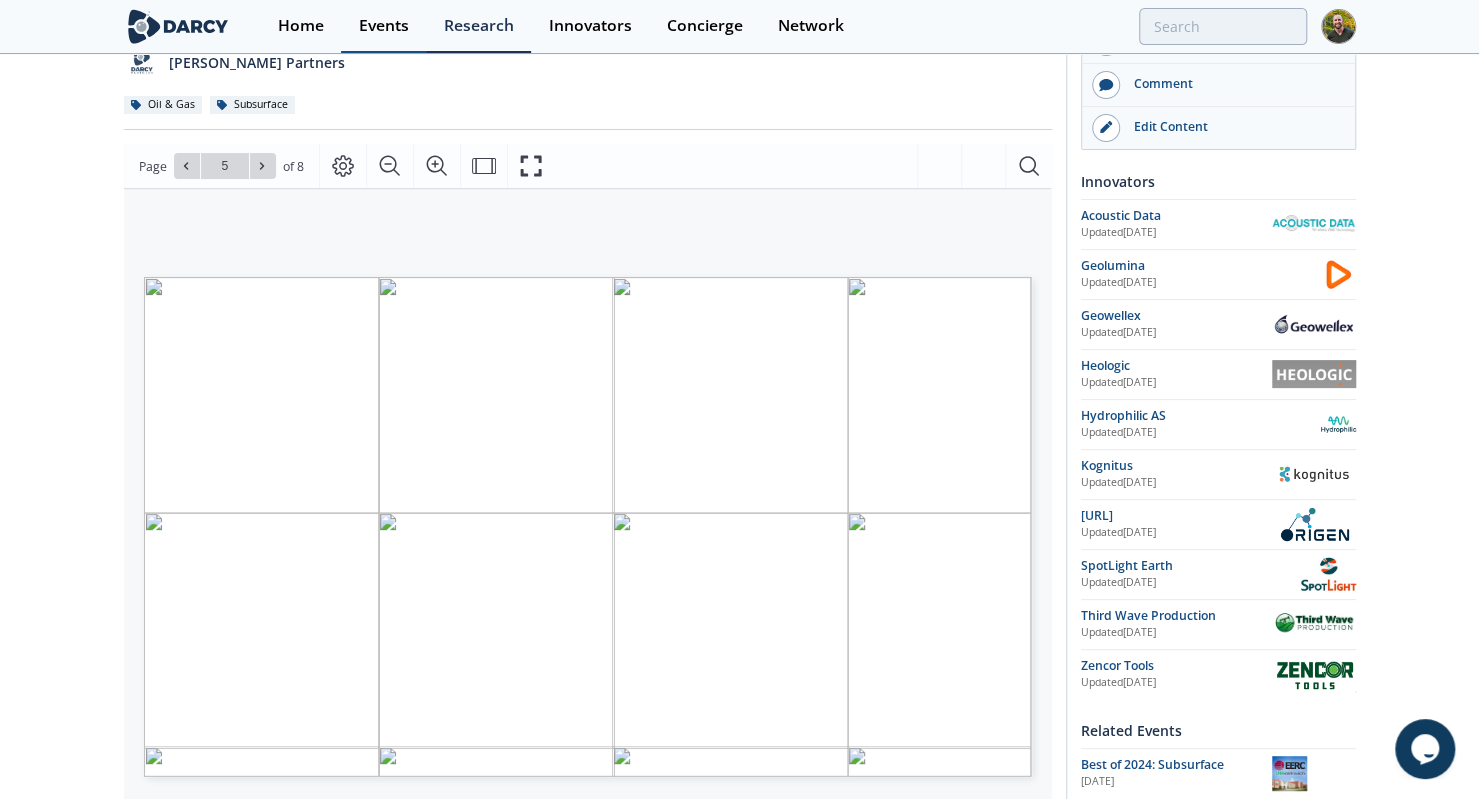 click on "Events" at bounding box center [383, 26] 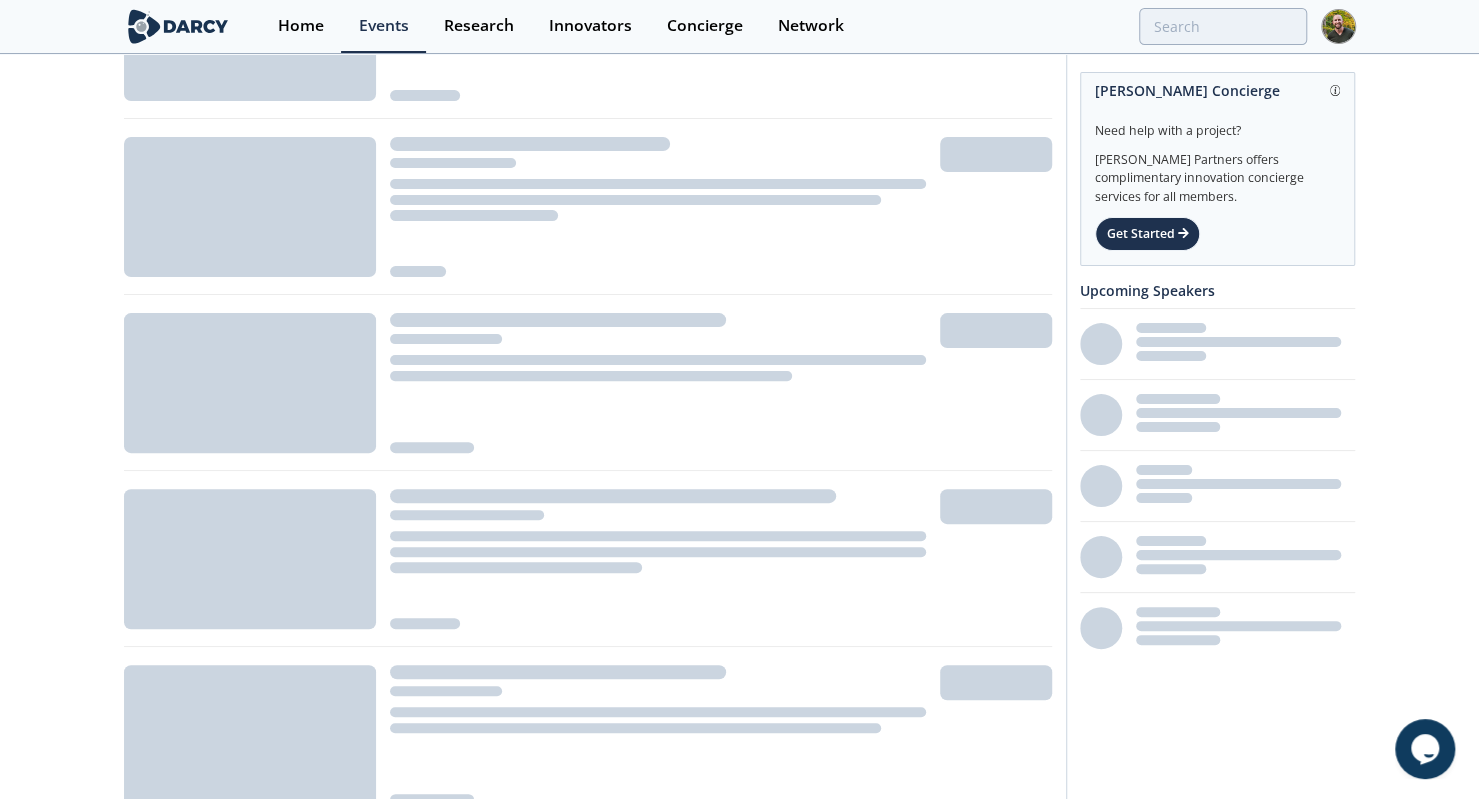 scroll, scrollTop: 0, scrollLeft: 0, axis: both 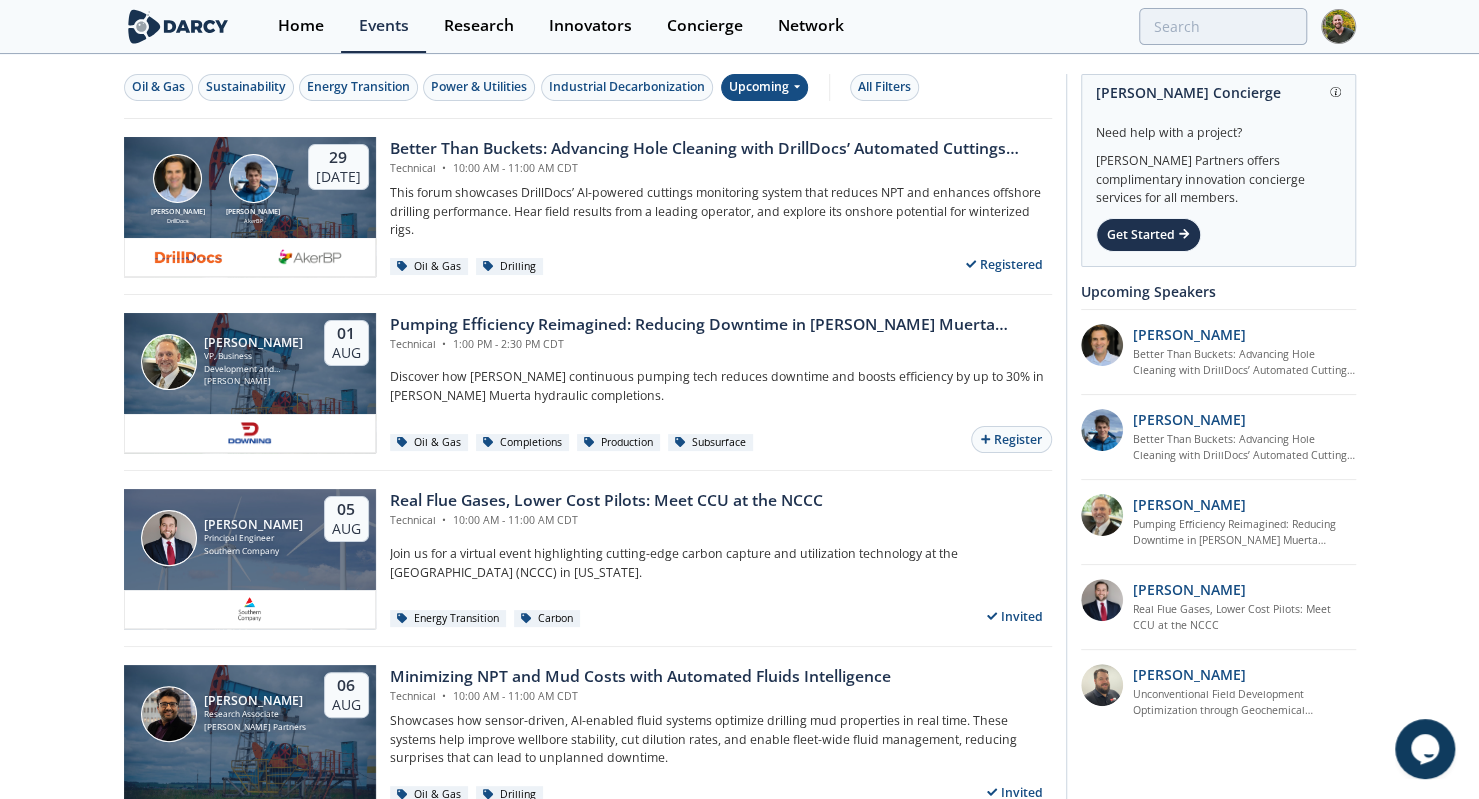 click on "Upcoming" at bounding box center [764, 87] 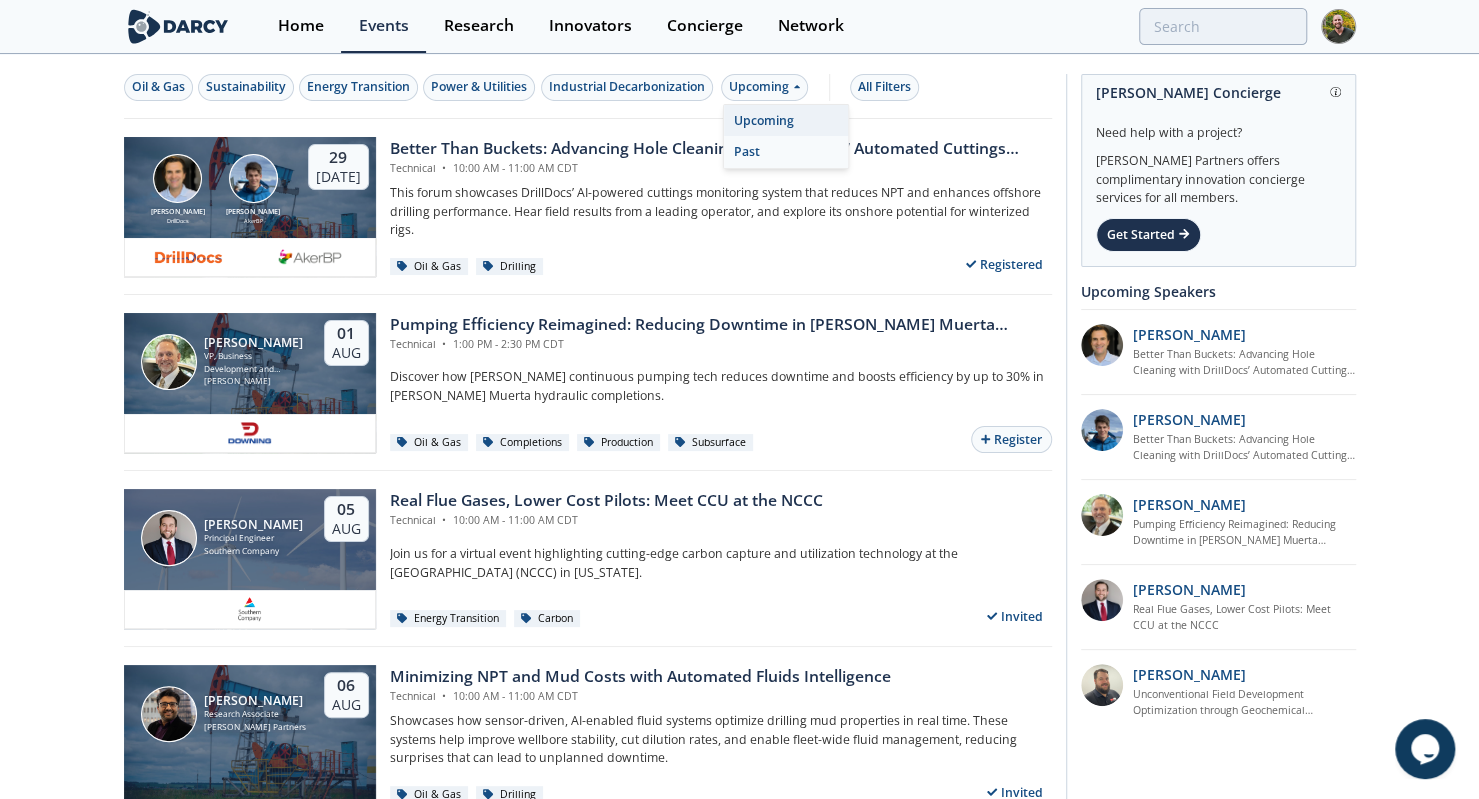 click on "Past" at bounding box center [786, 152] 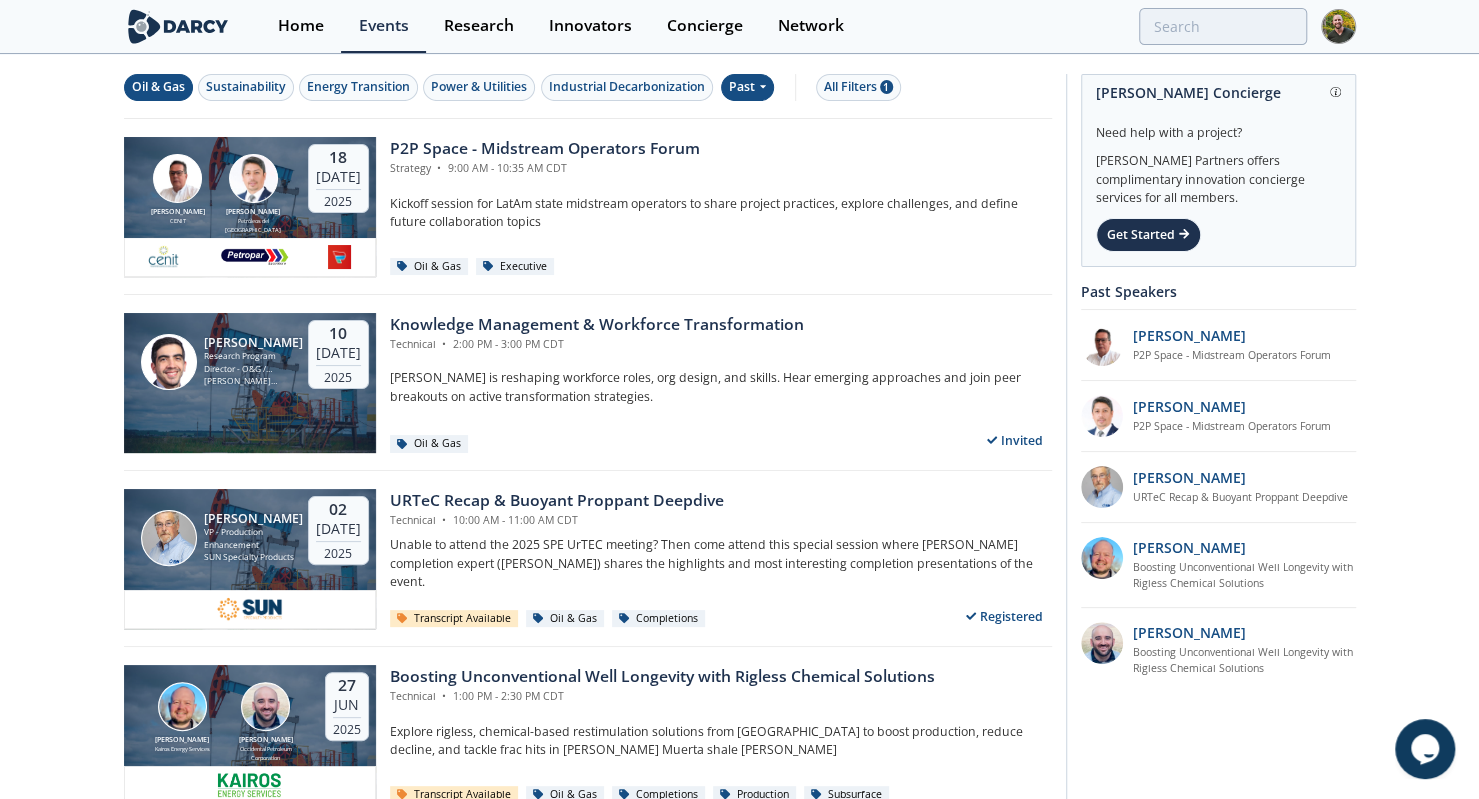 click on "Oil & Gas" at bounding box center [158, 87] 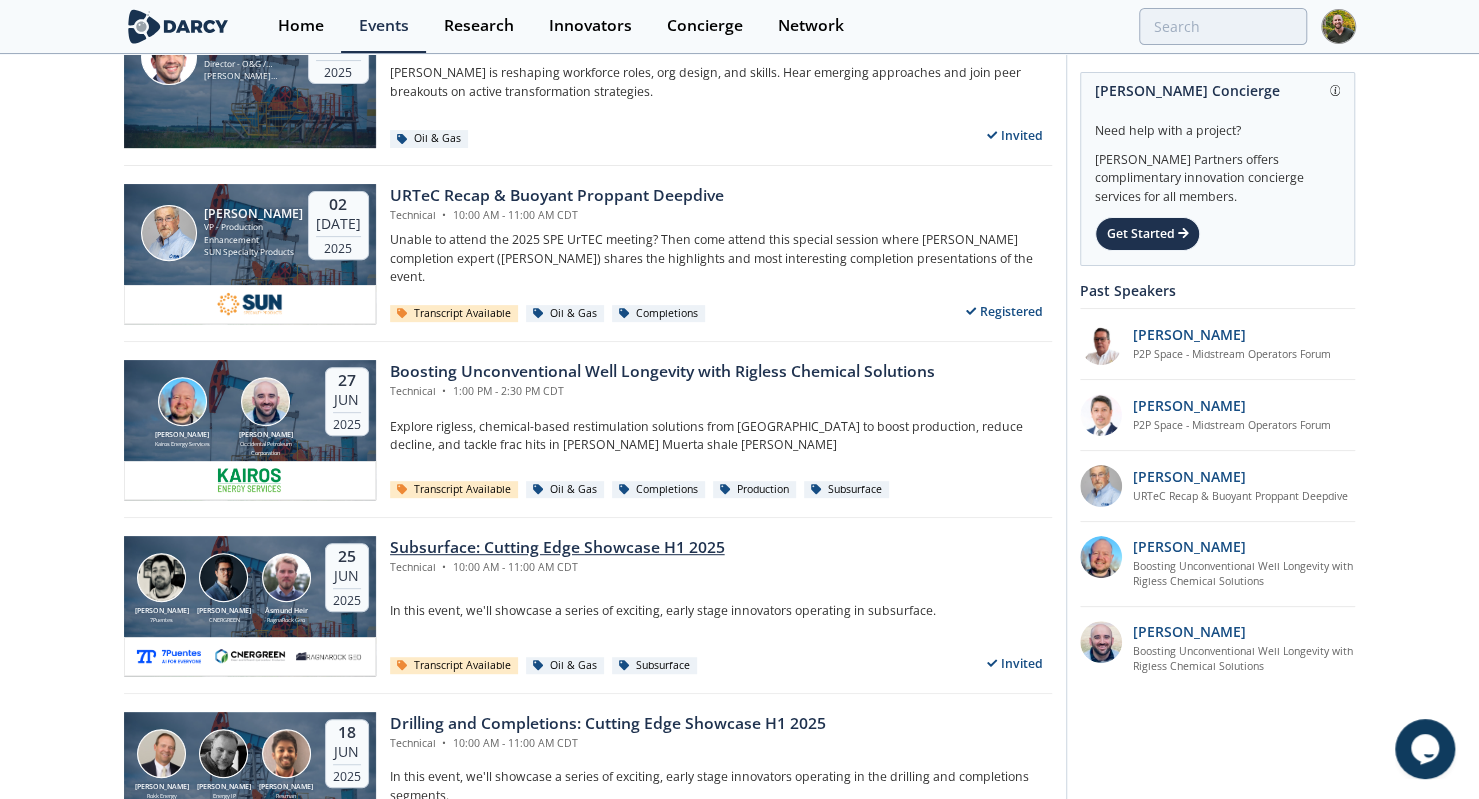 scroll, scrollTop: 314, scrollLeft: 0, axis: vertical 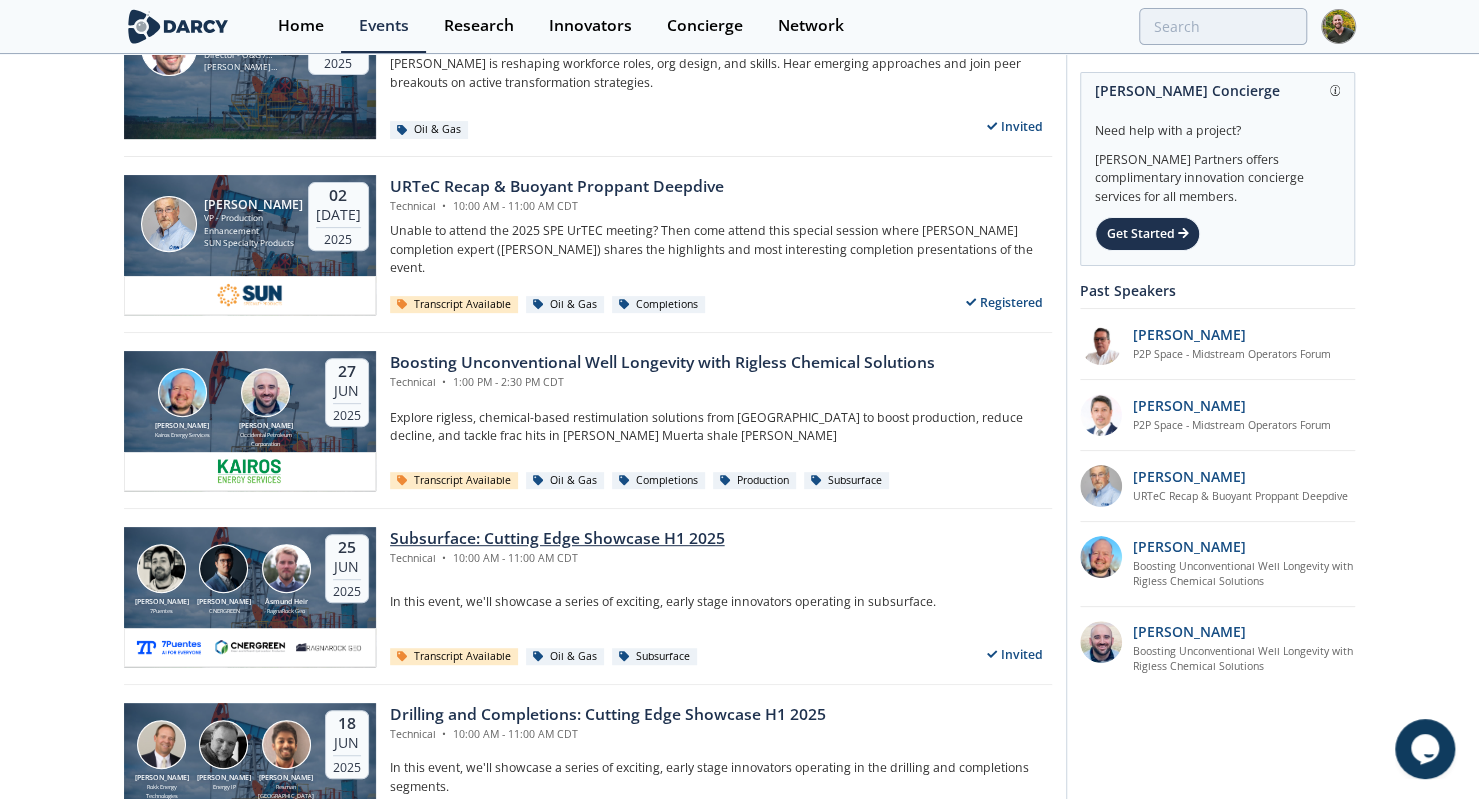 click on "Subsurface: Cutting Edge Showcase H1 2025" at bounding box center [557, 539] 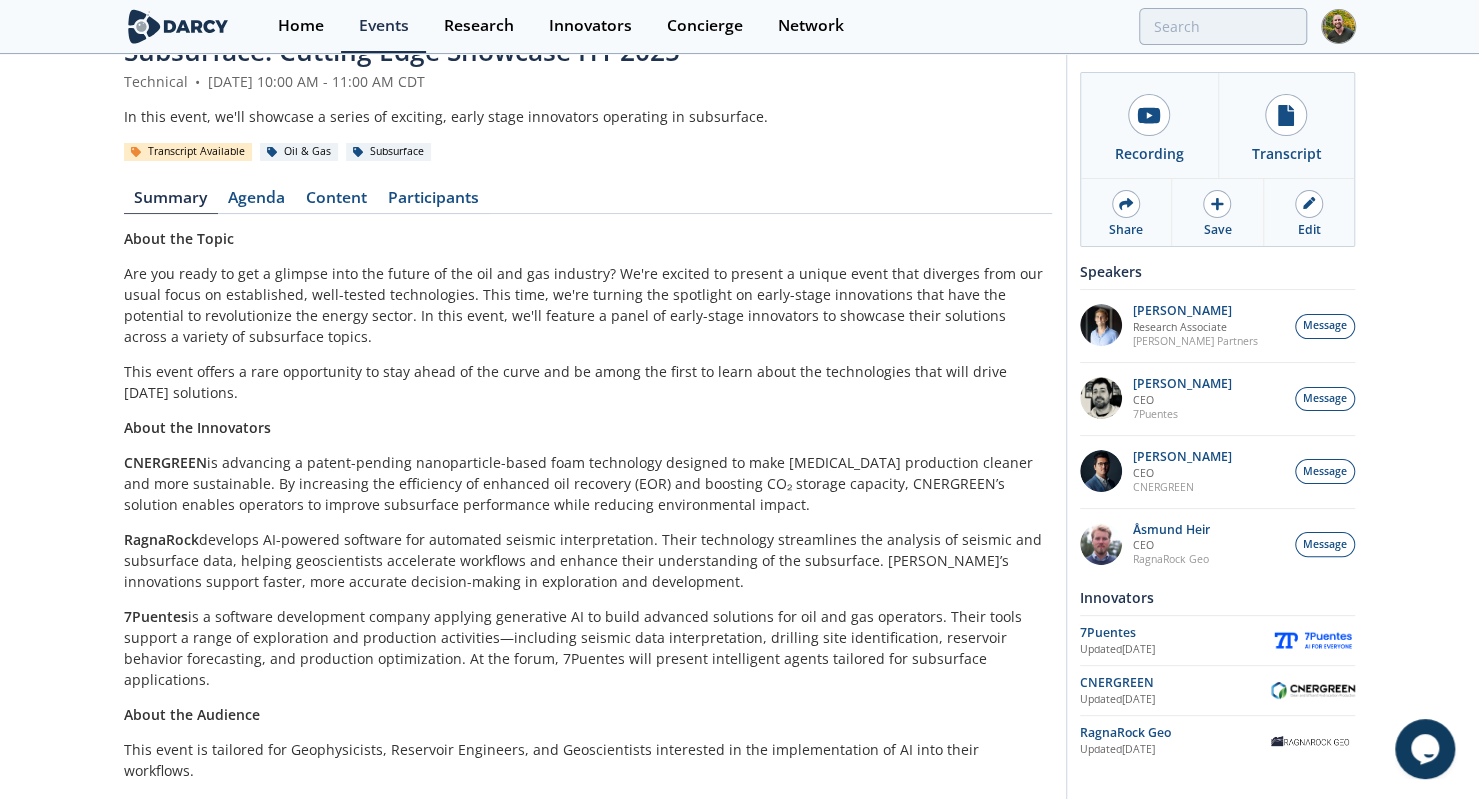 scroll, scrollTop: 0, scrollLeft: 0, axis: both 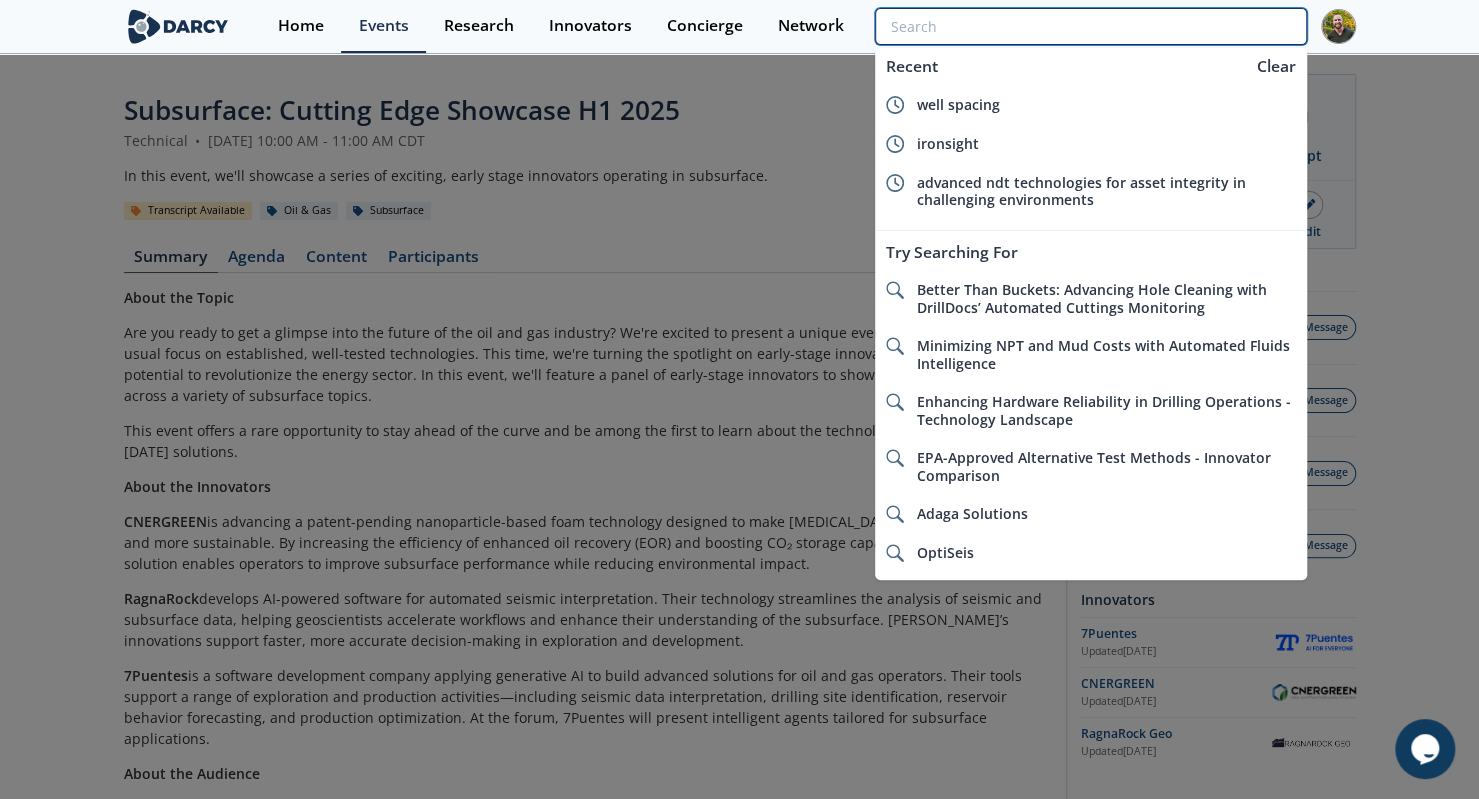 click at bounding box center [1090, 26] 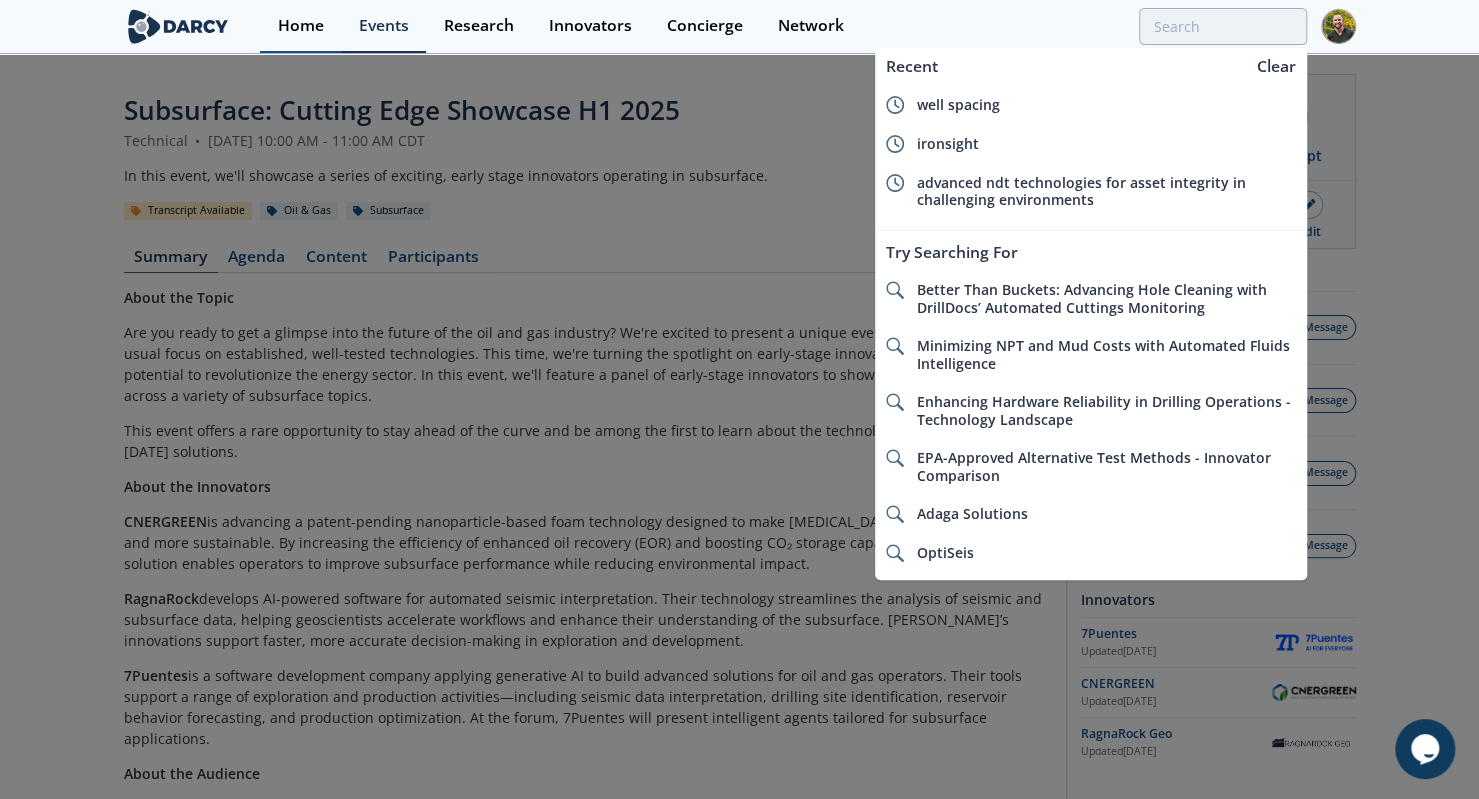 click on "Home" at bounding box center [300, 26] 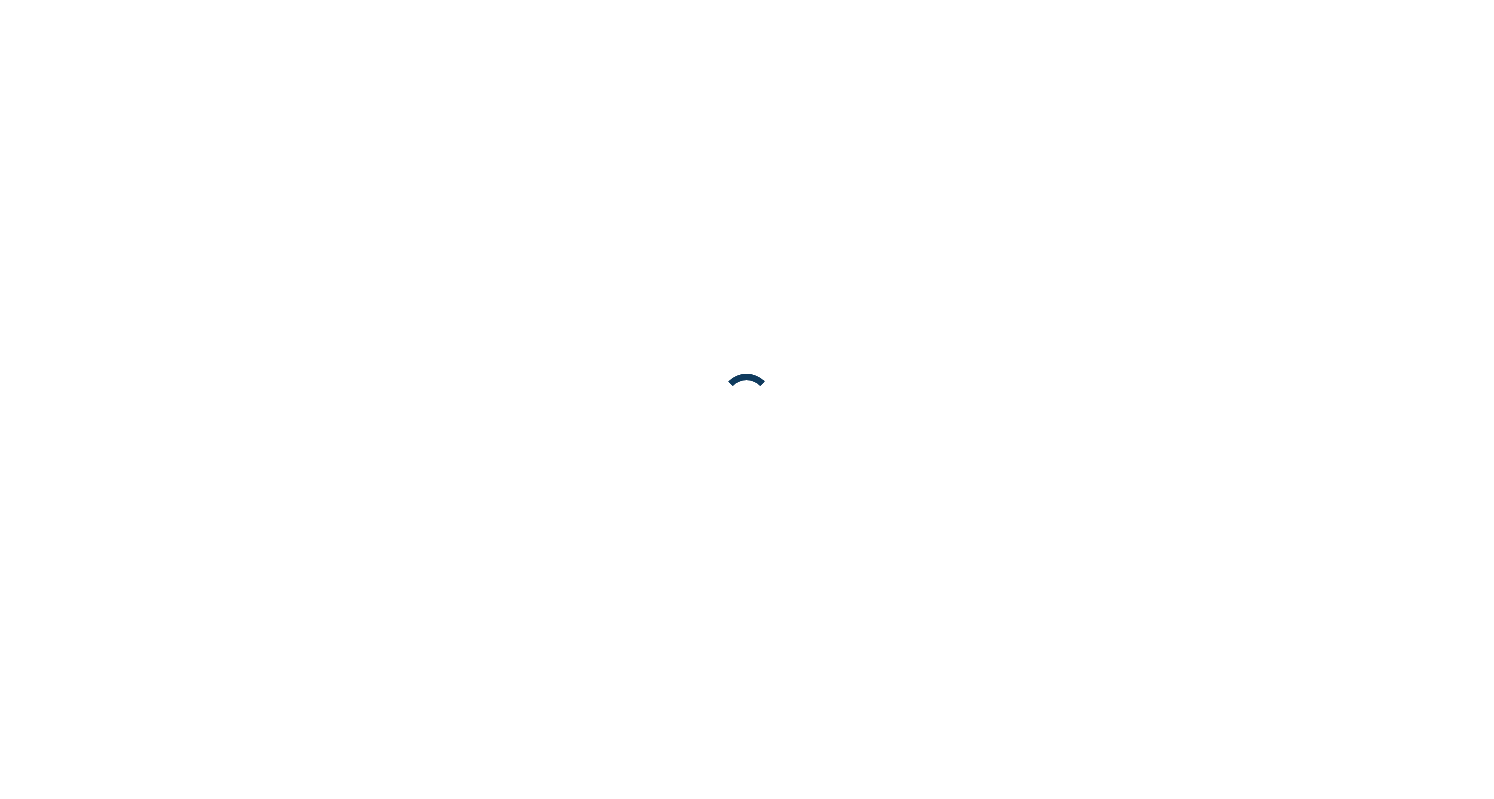 scroll, scrollTop: 0, scrollLeft: 0, axis: both 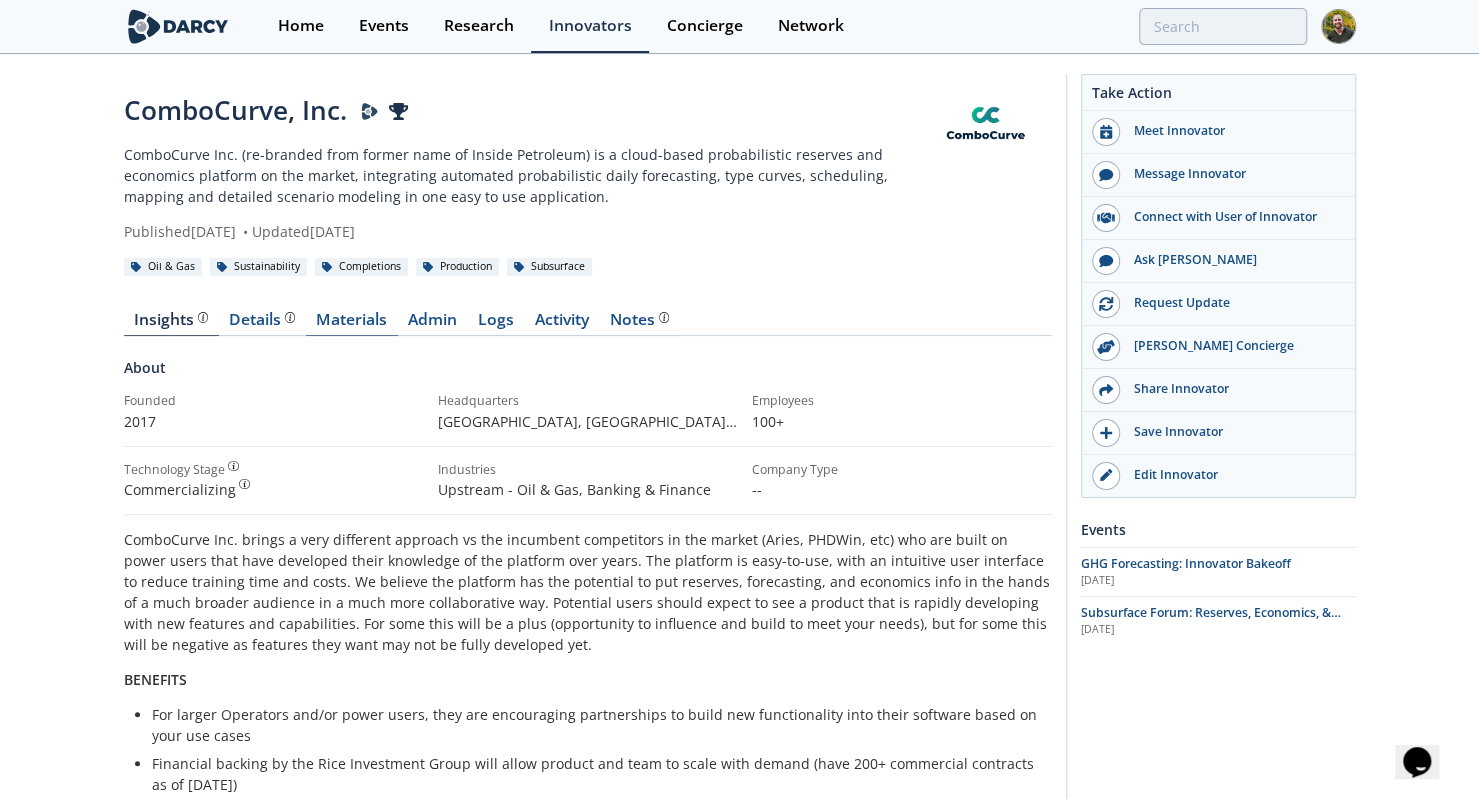 click on "Materials" at bounding box center [352, 324] 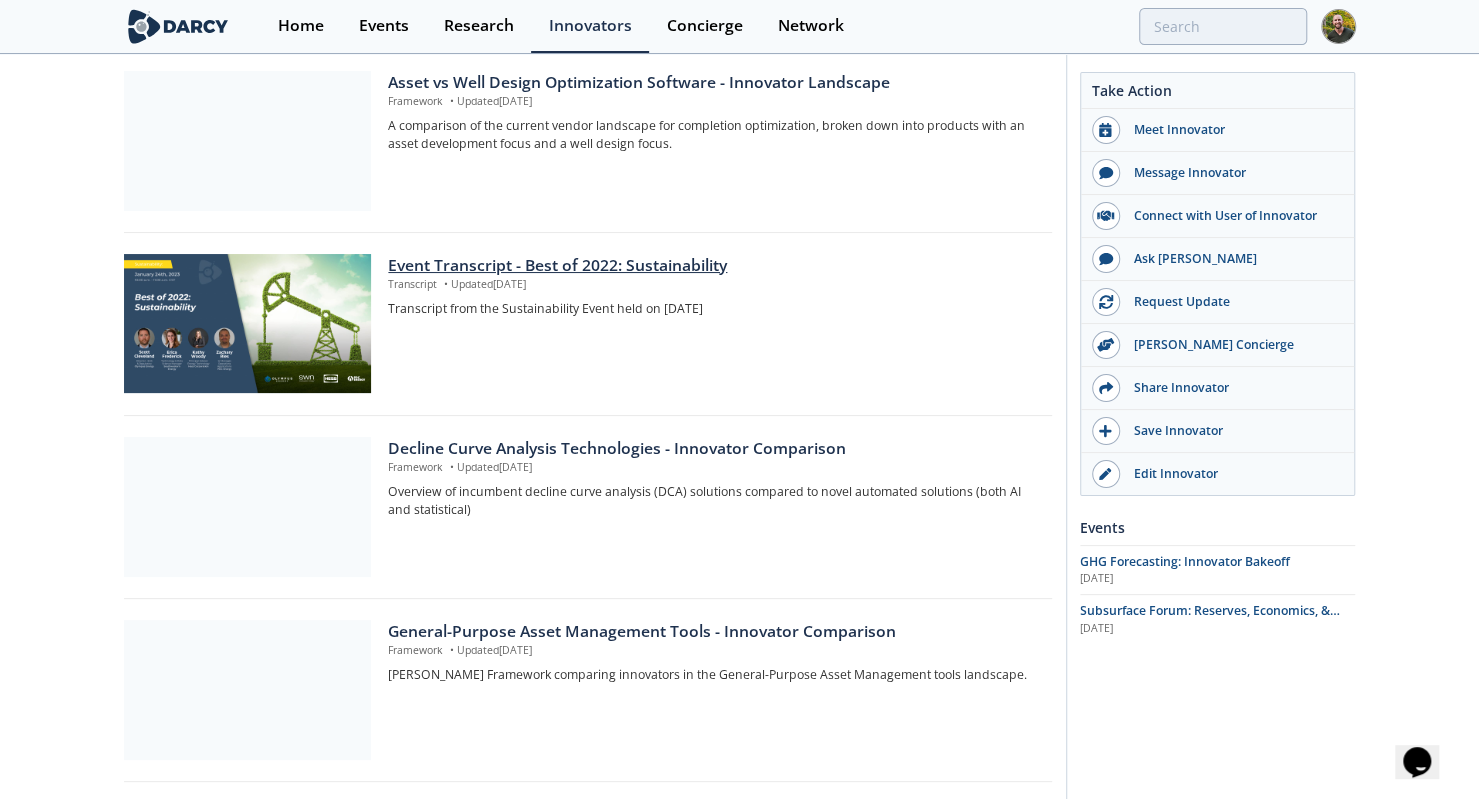 scroll, scrollTop: 786, scrollLeft: 0, axis: vertical 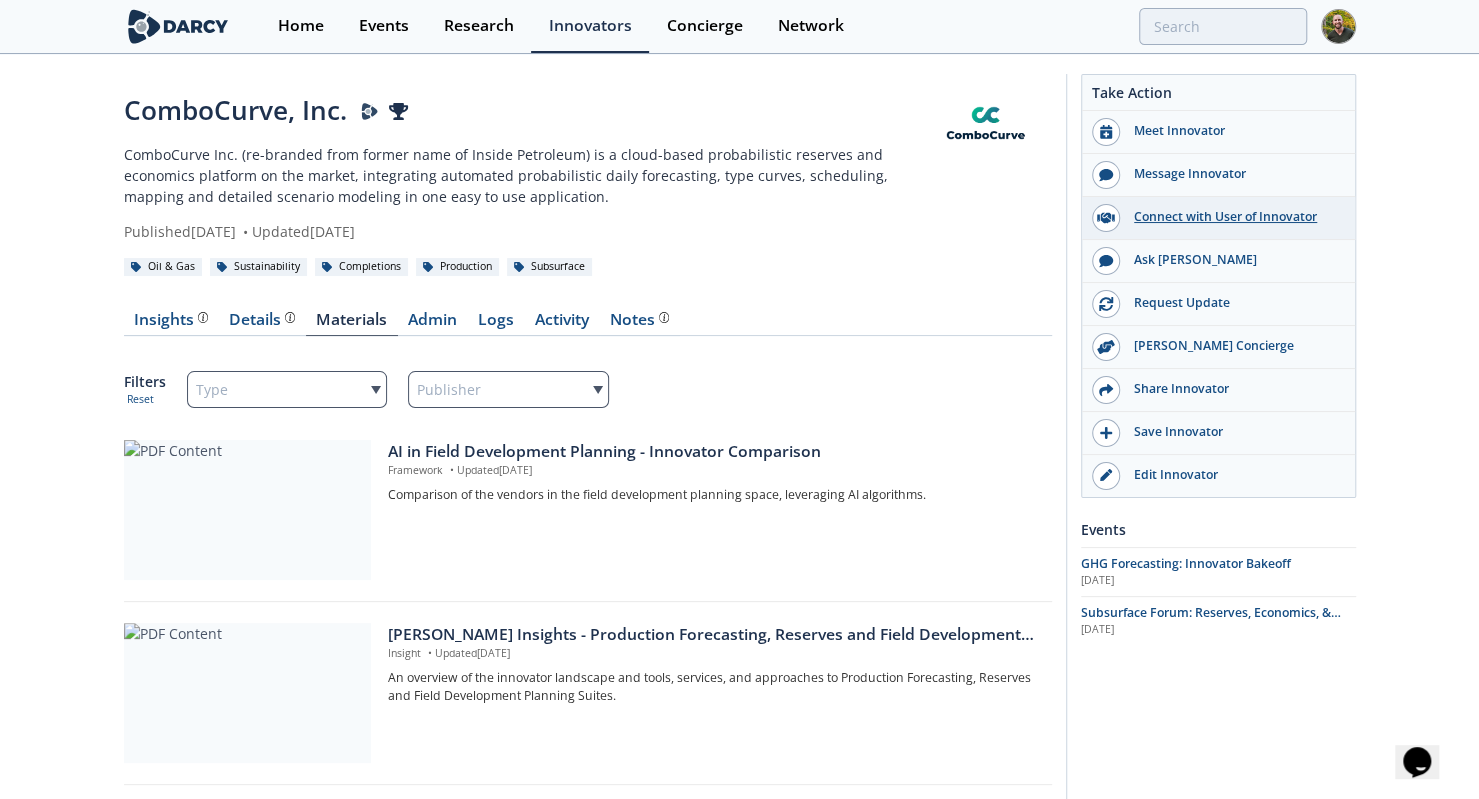 click on "Connect with User of Innovator" at bounding box center (1232, 217) 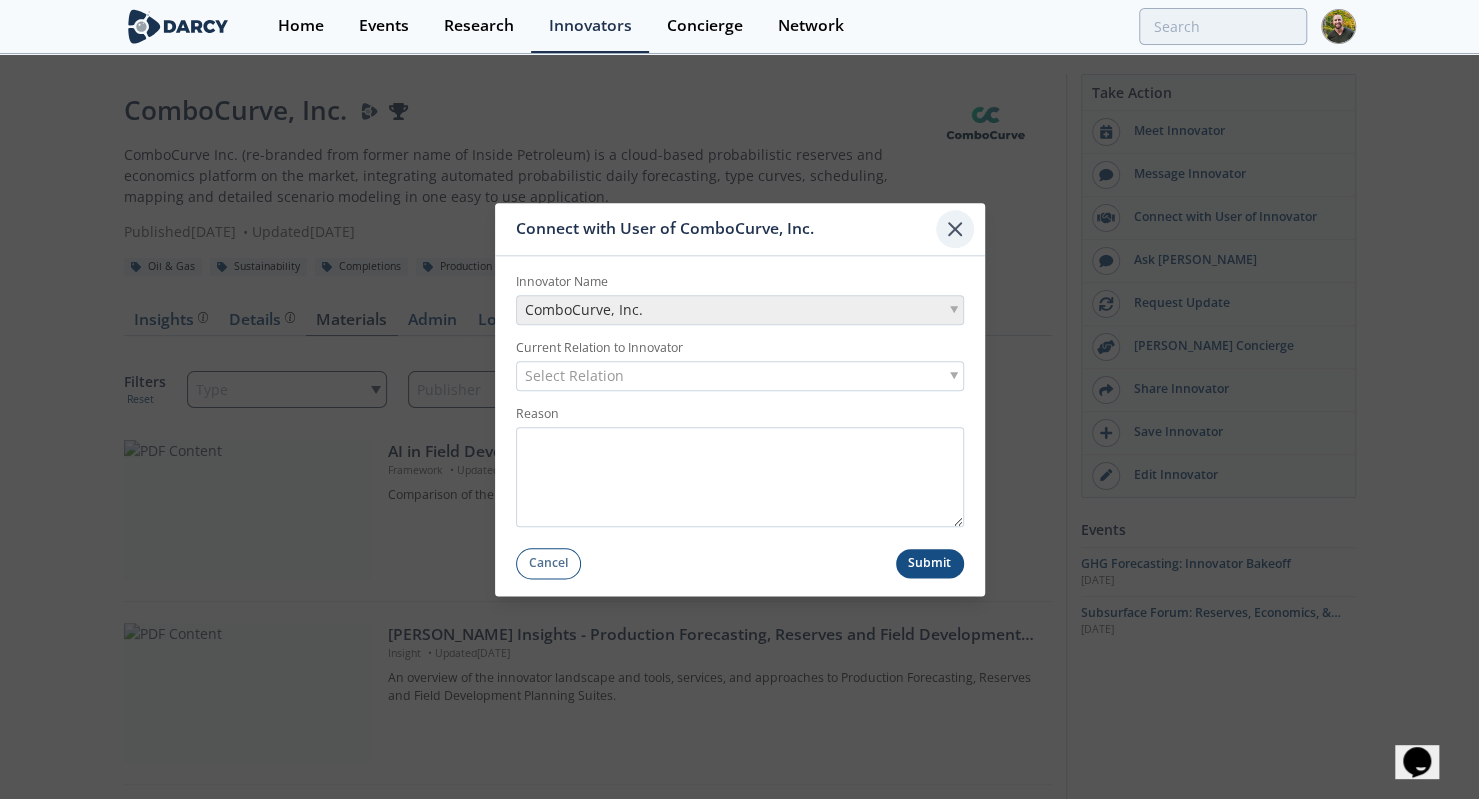 click 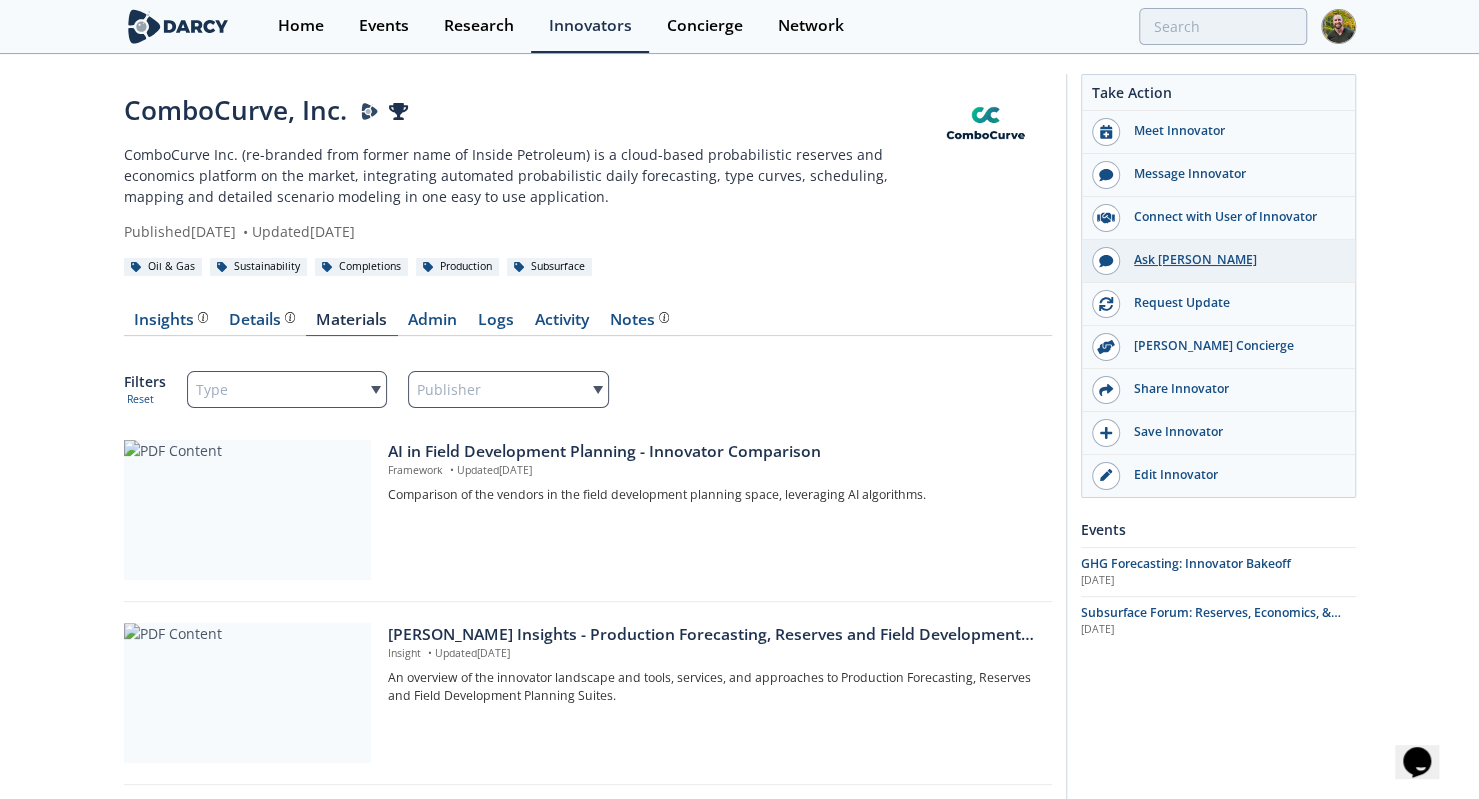 click on "Ask Darcy" at bounding box center [1232, 260] 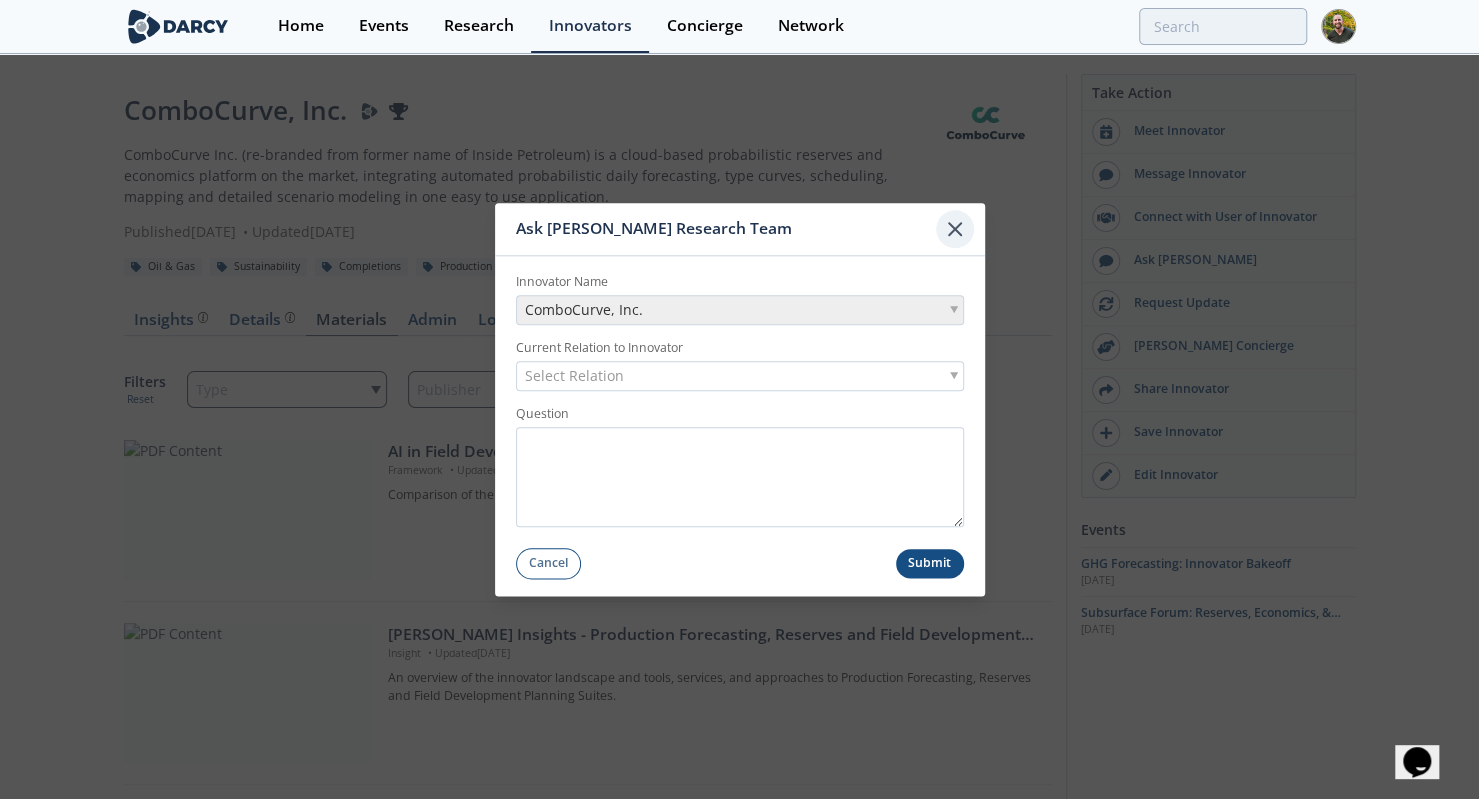 click 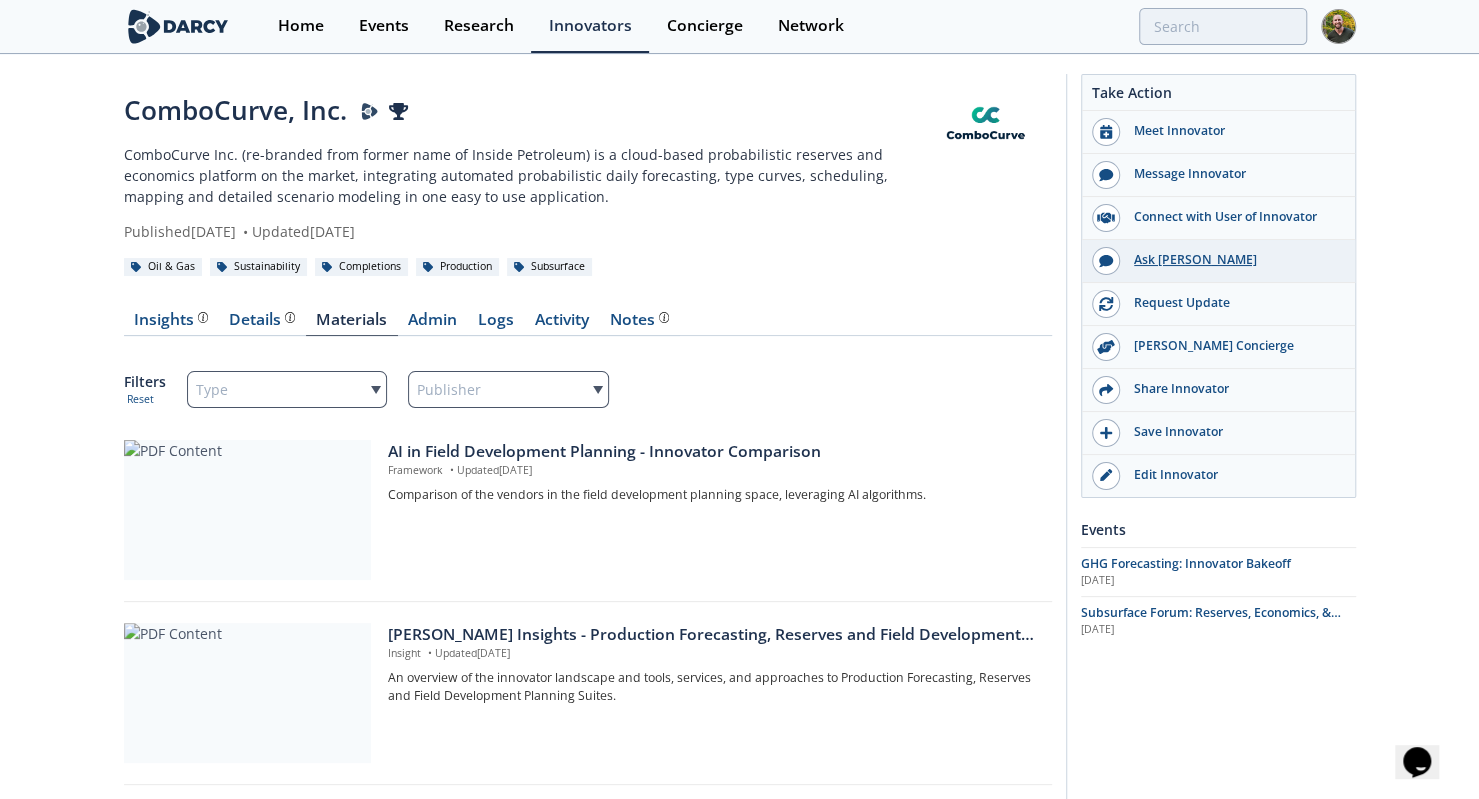 click on "Ask Darcy" at bounding box center (1232, 260) 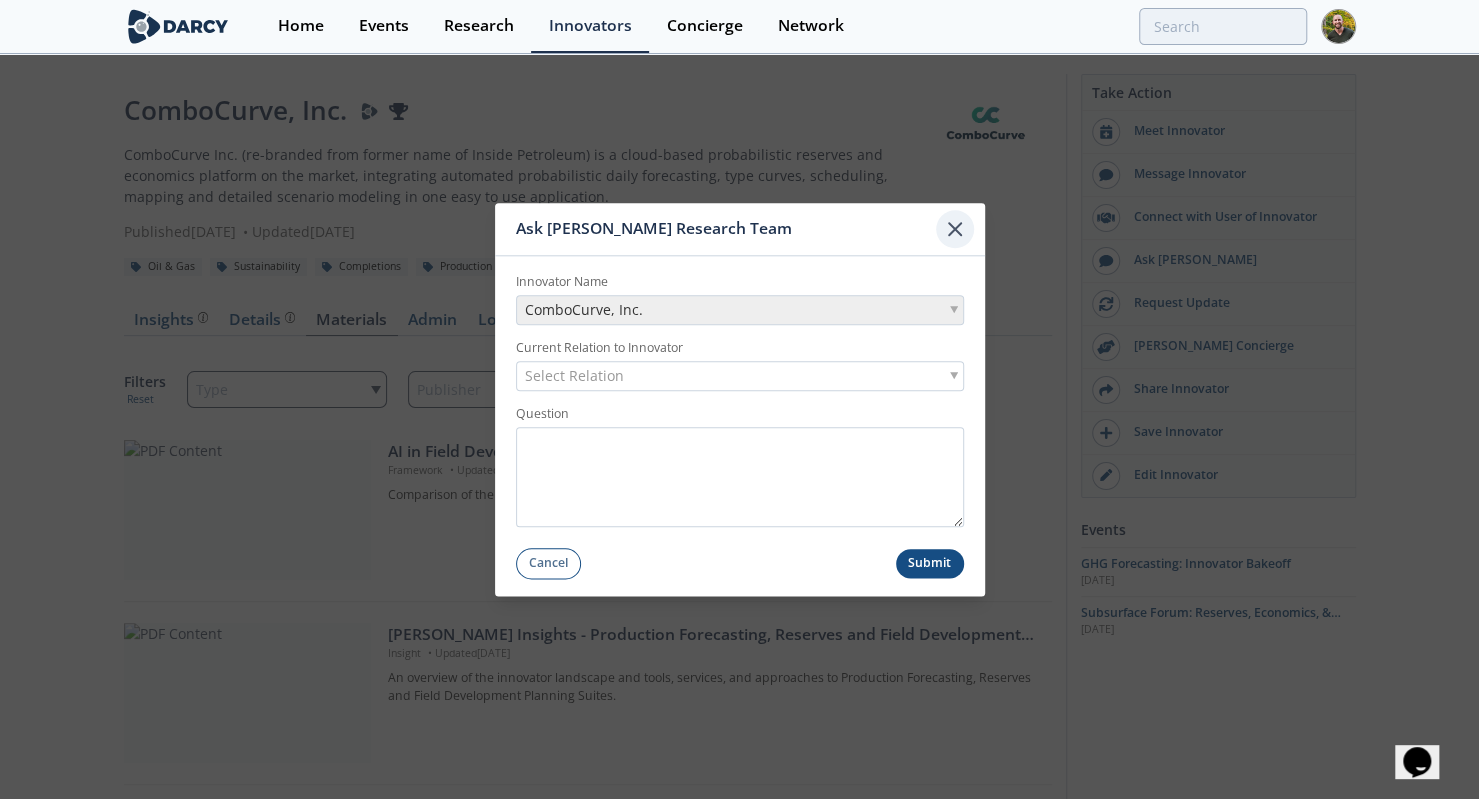 click 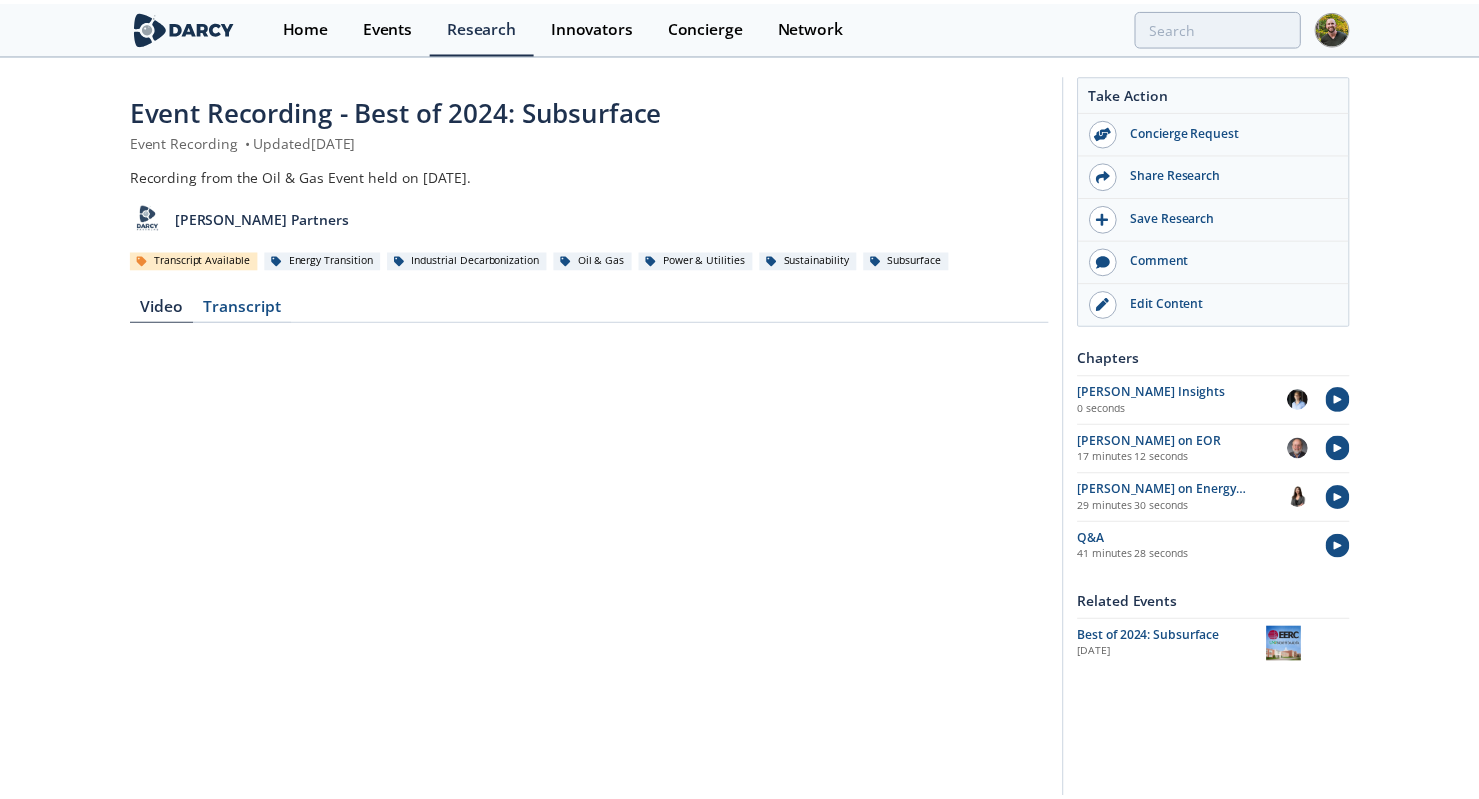 scroll, scrollTop: 0, scrollLeft: 0, axis: both 